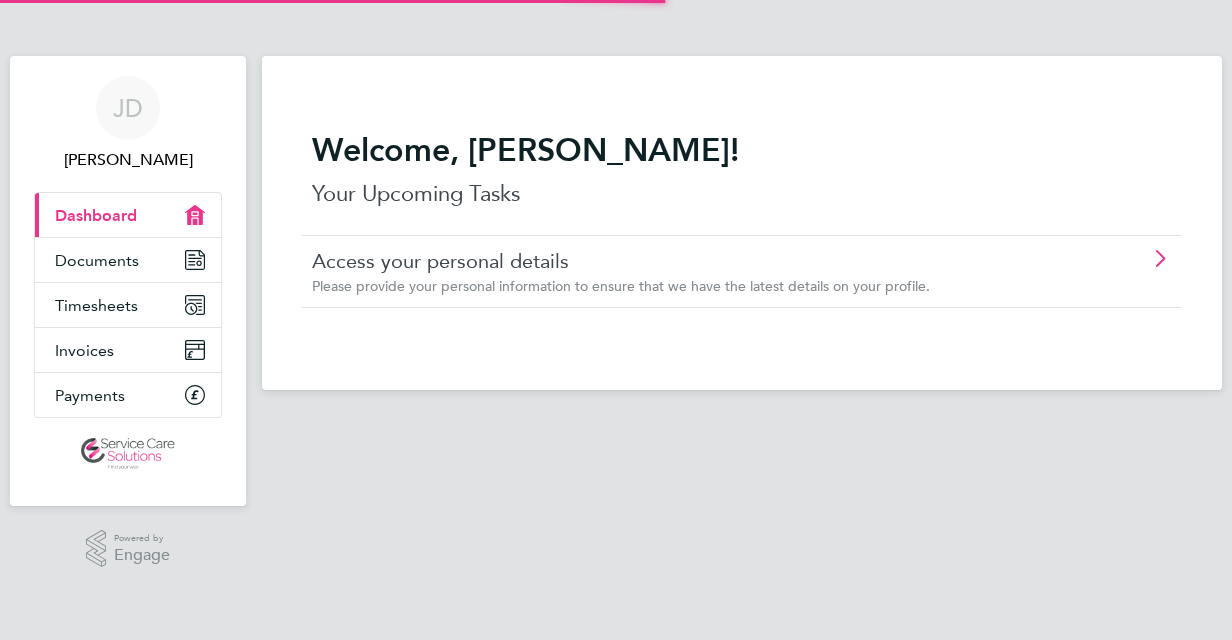 scroll, scrollTop: 0, scrollLeft: 0, axis: both 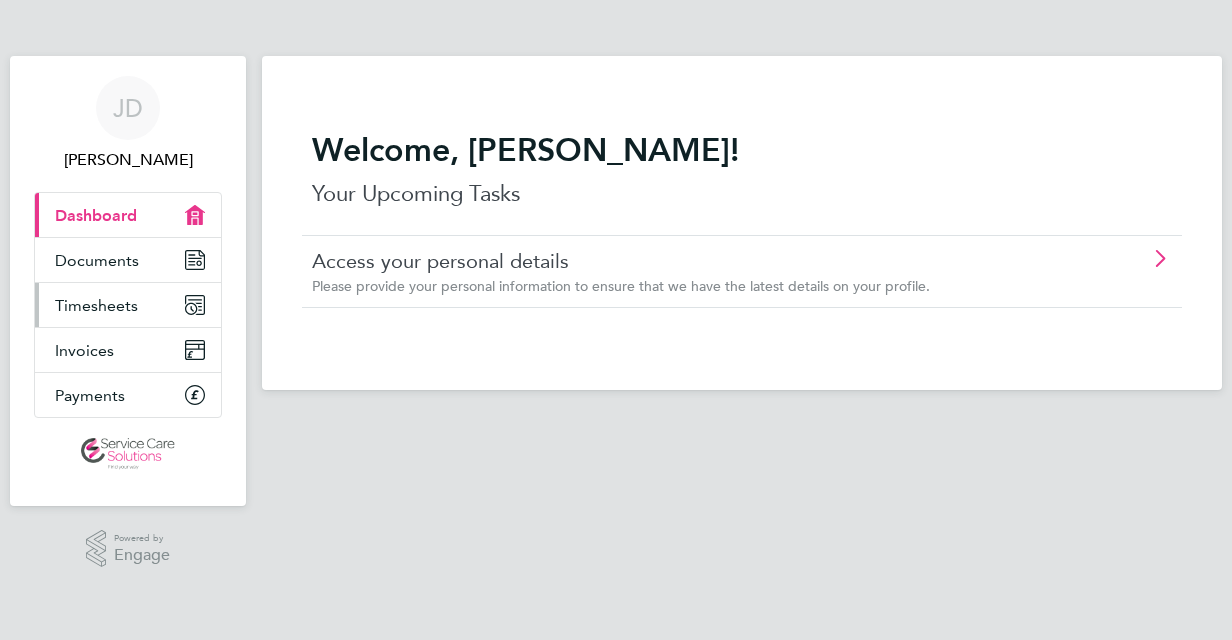 click on "Timesheets" at bounding box center [96, 305] 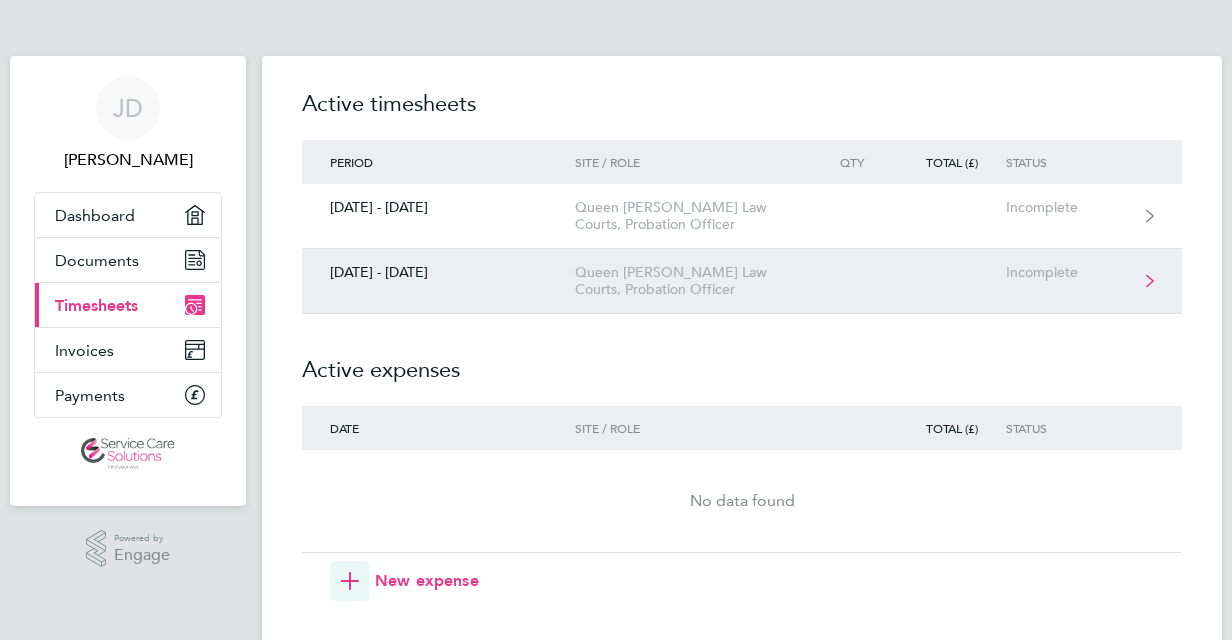 click on "Queen [PERSON_NAME] Law Courts, Probation Officer" 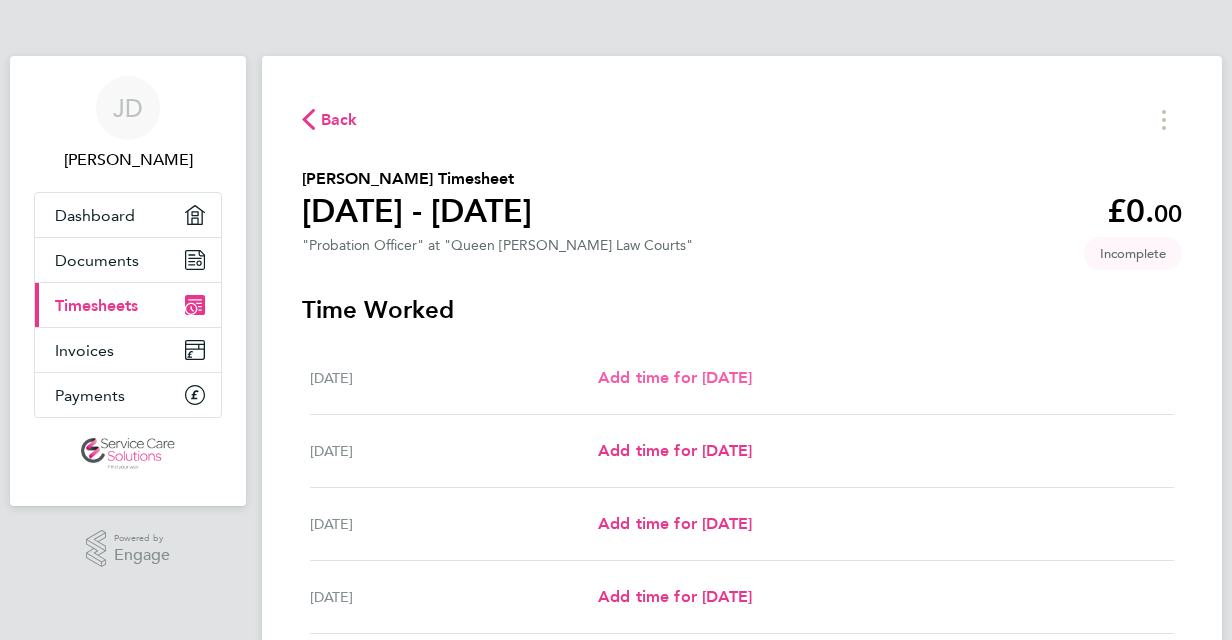 click on "Add time for [DATE]" at bounding box center (675, 377) 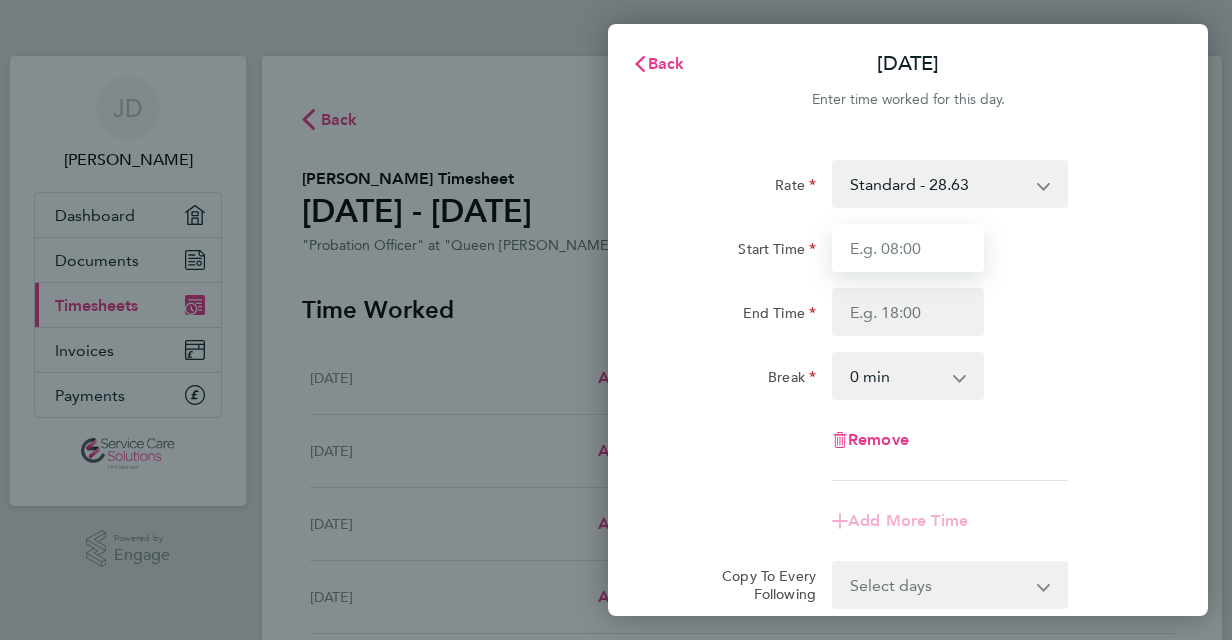 click on "Start Time" at bounding box center (908, 248) 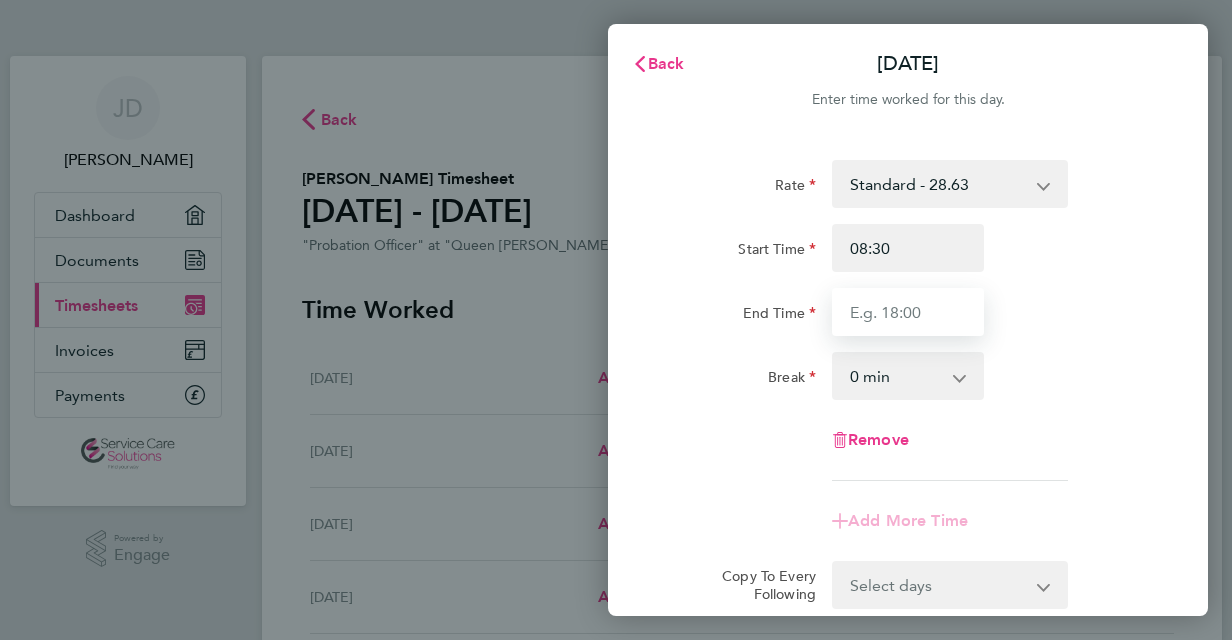 click on "End Time" at bounding box center [908, 312] 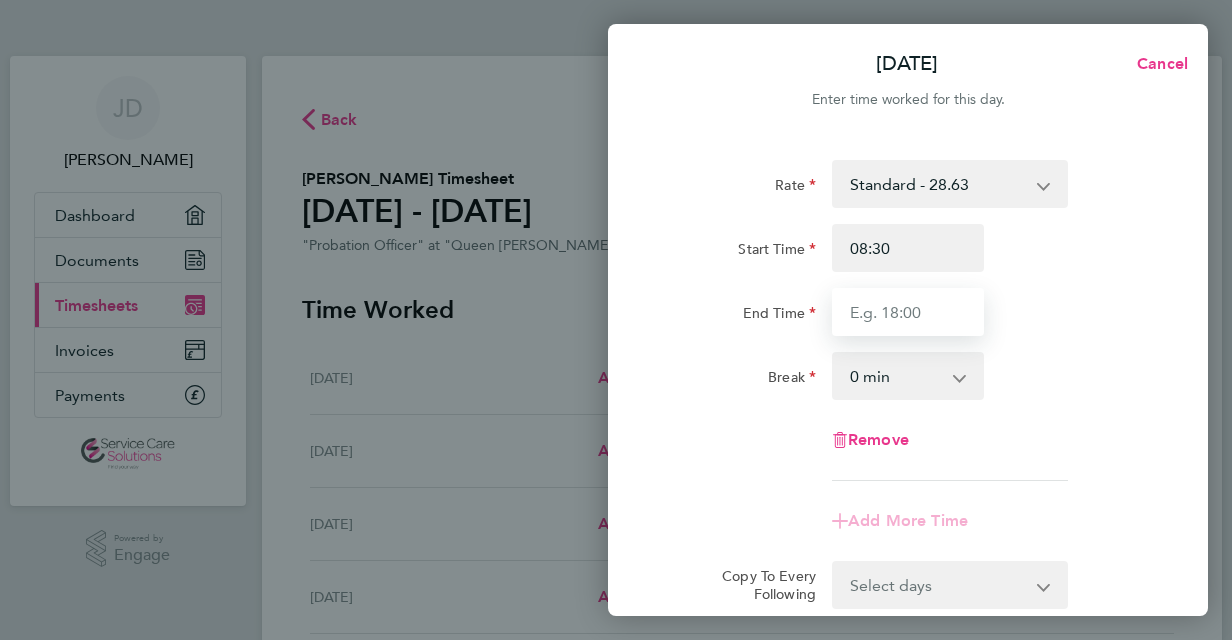 type on "16:30" 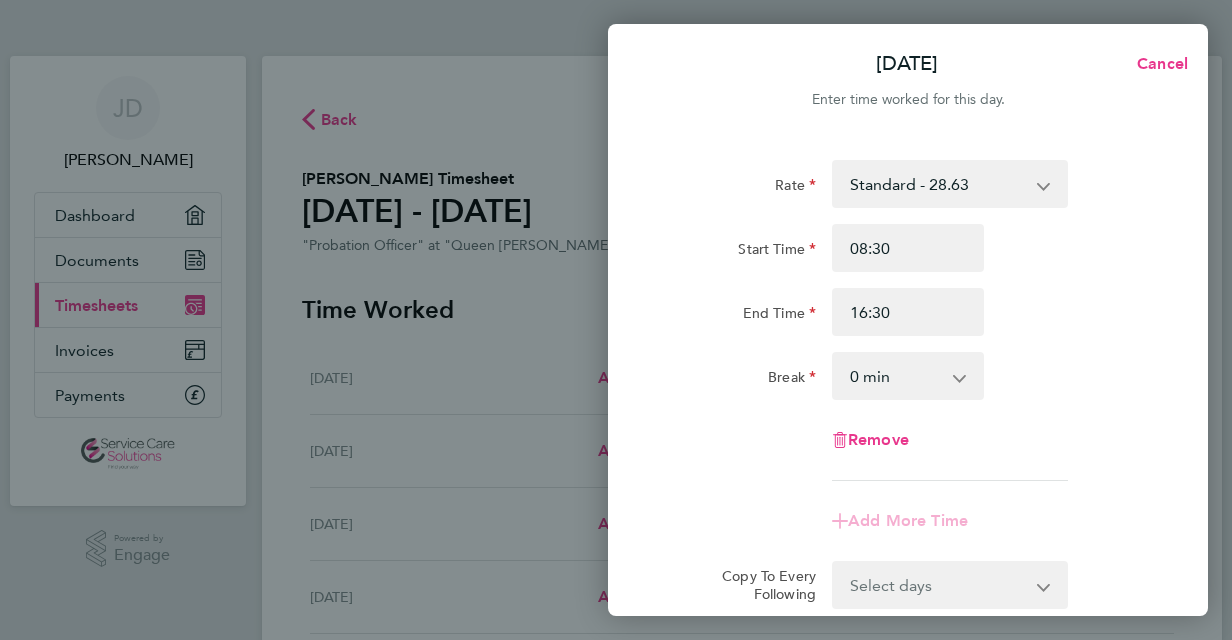 click on "0 min   15 min   30 min   45 min   60 min   75 min   90 min" at bounding box center [896, 376] 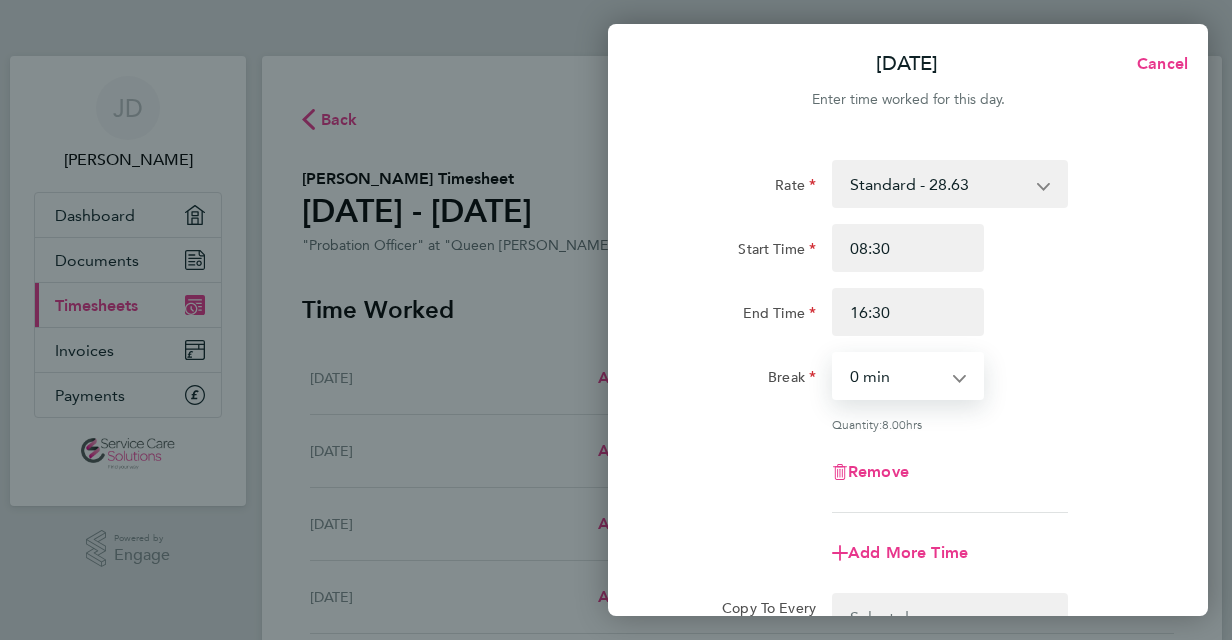 select on "30" 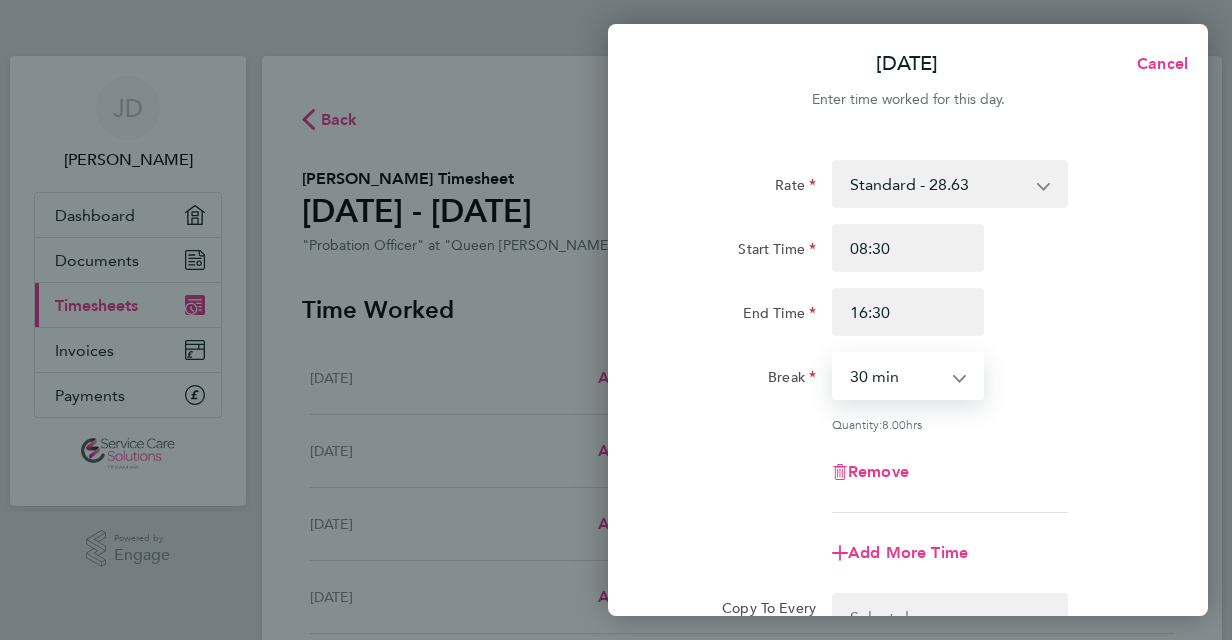 click on "0 min   15 min   30 min   45 min   60 min   75 min   90 min" at bounding box center [896, 376] 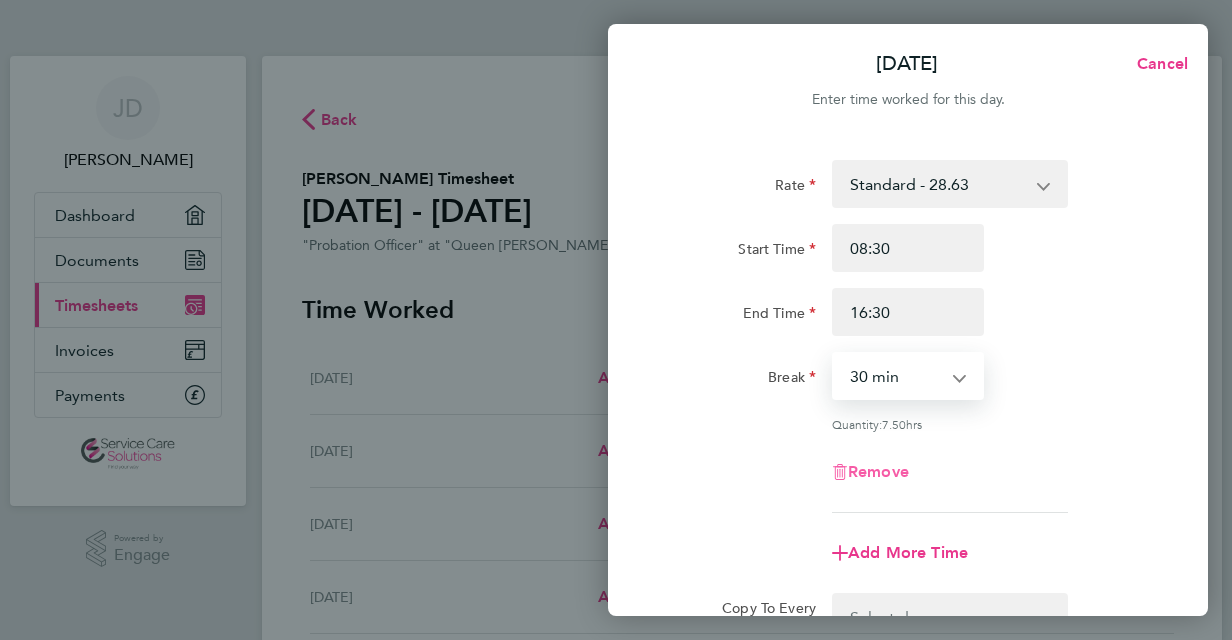 type 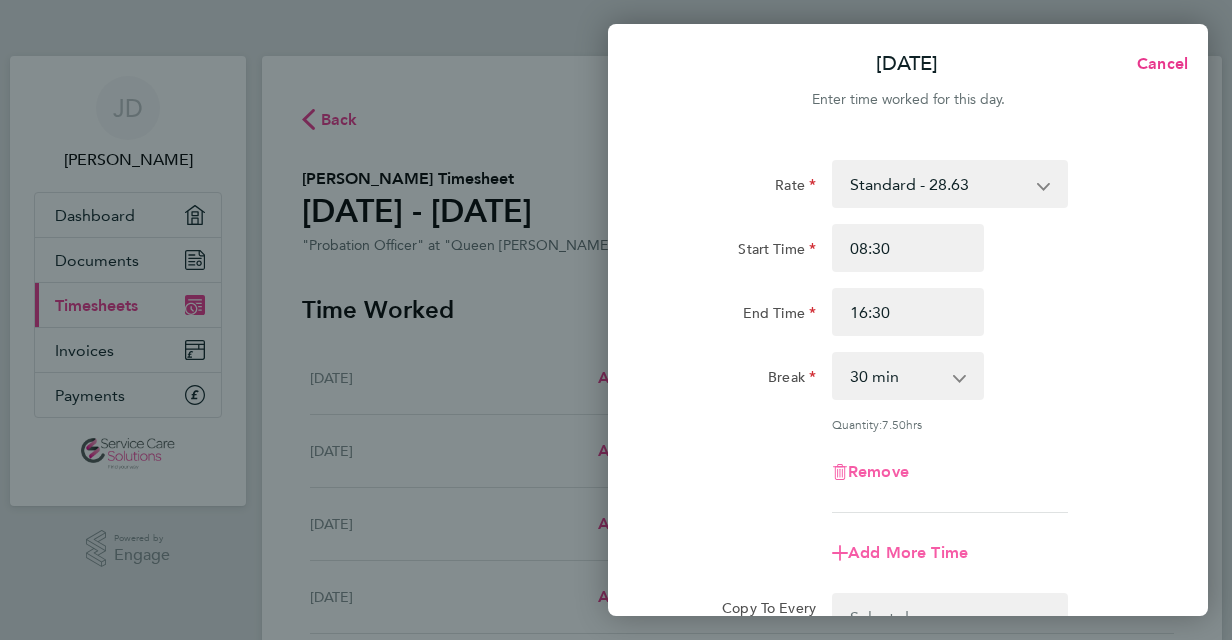 type 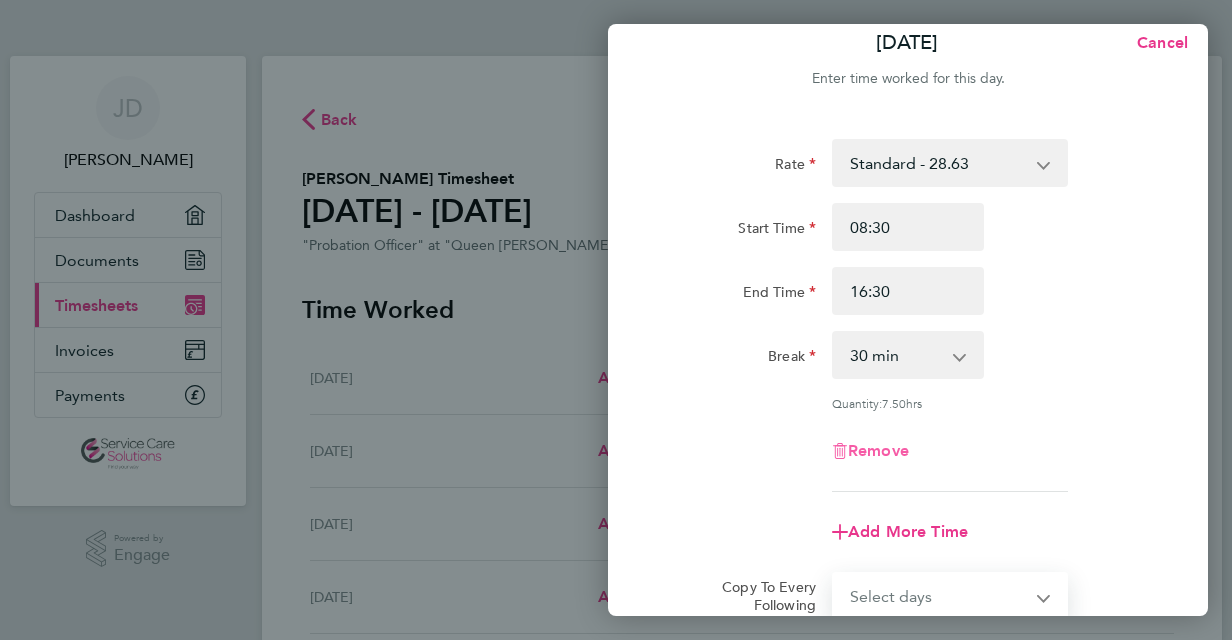 type 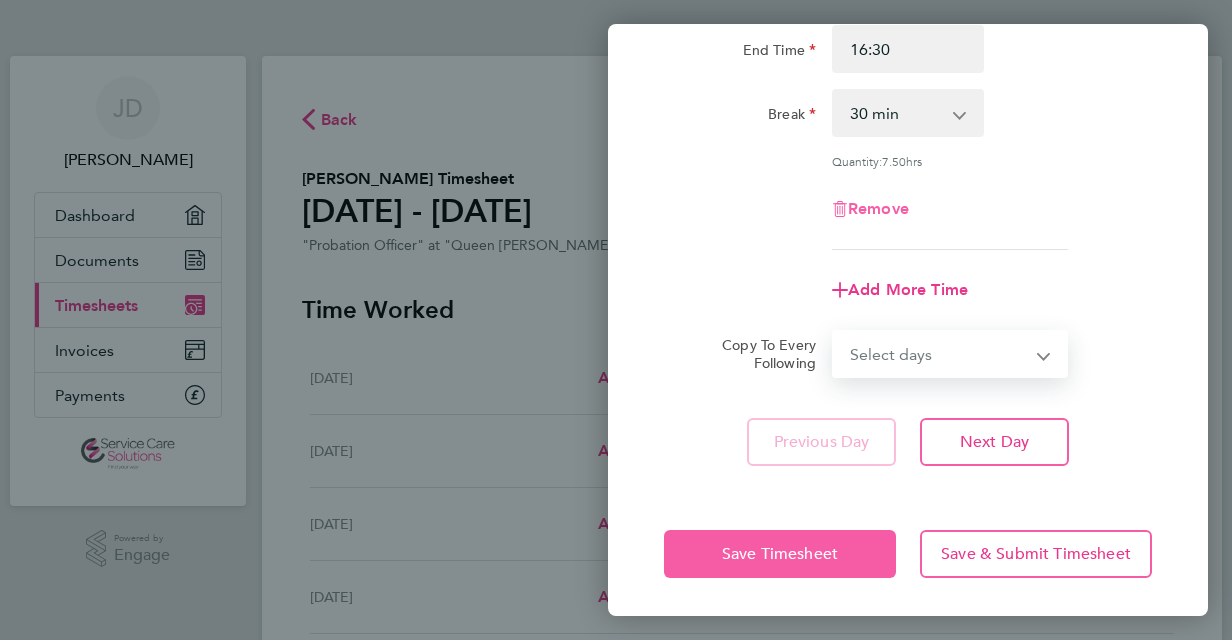 type 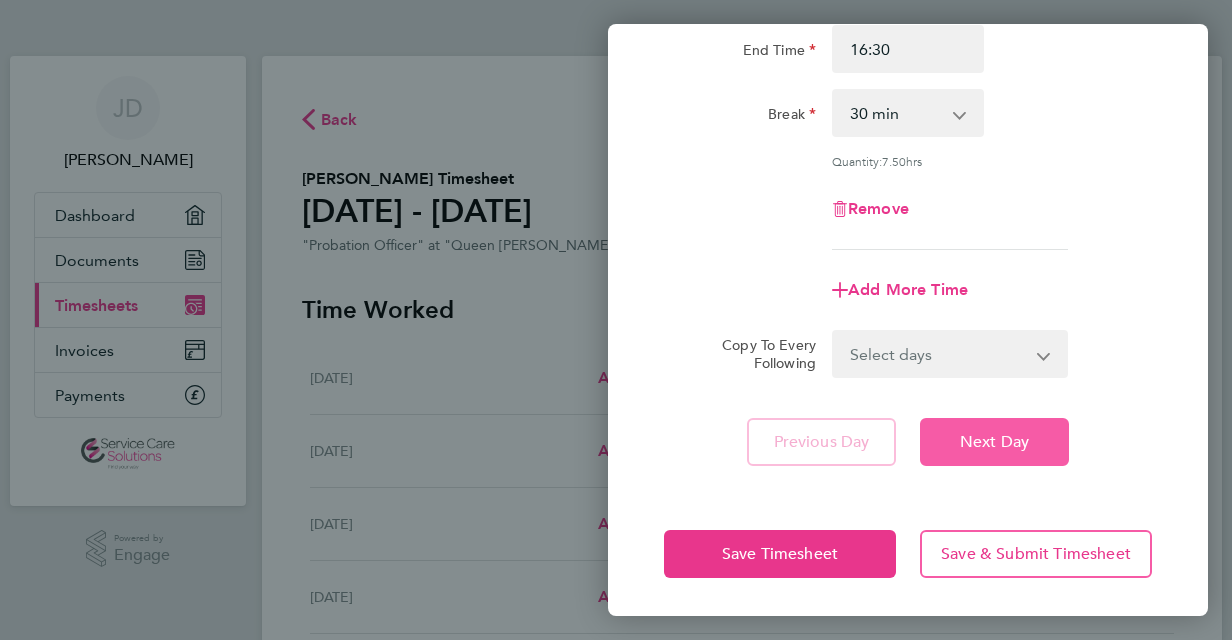 click on "Next Day" 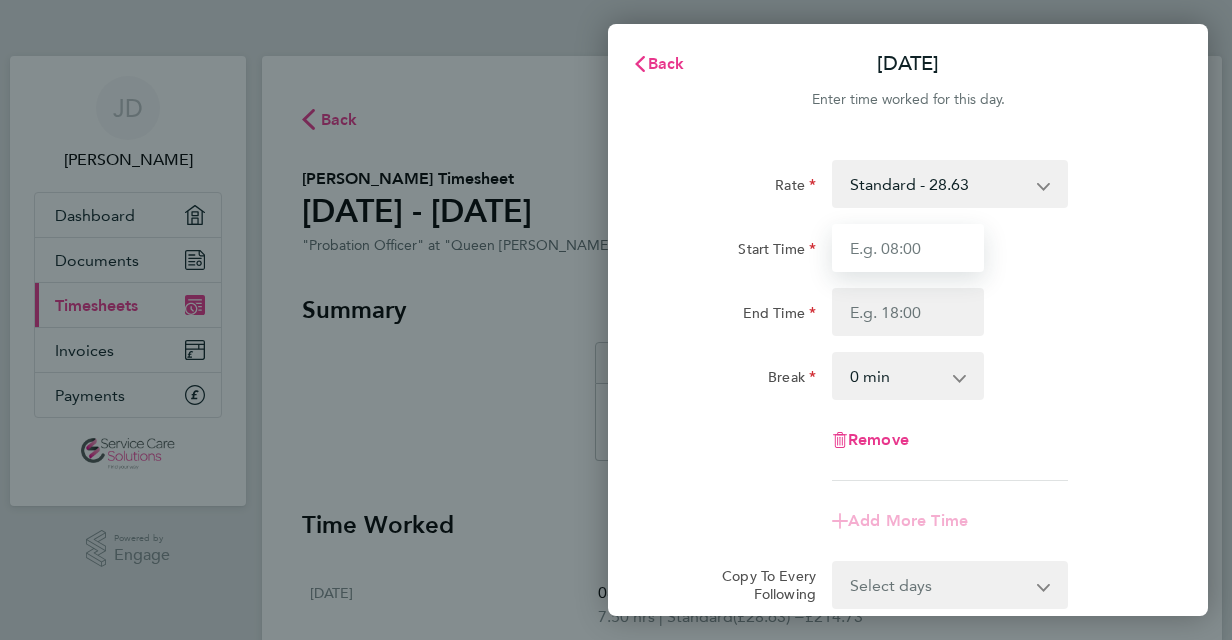 click on "Start Time" at bounding box center [908, 248] 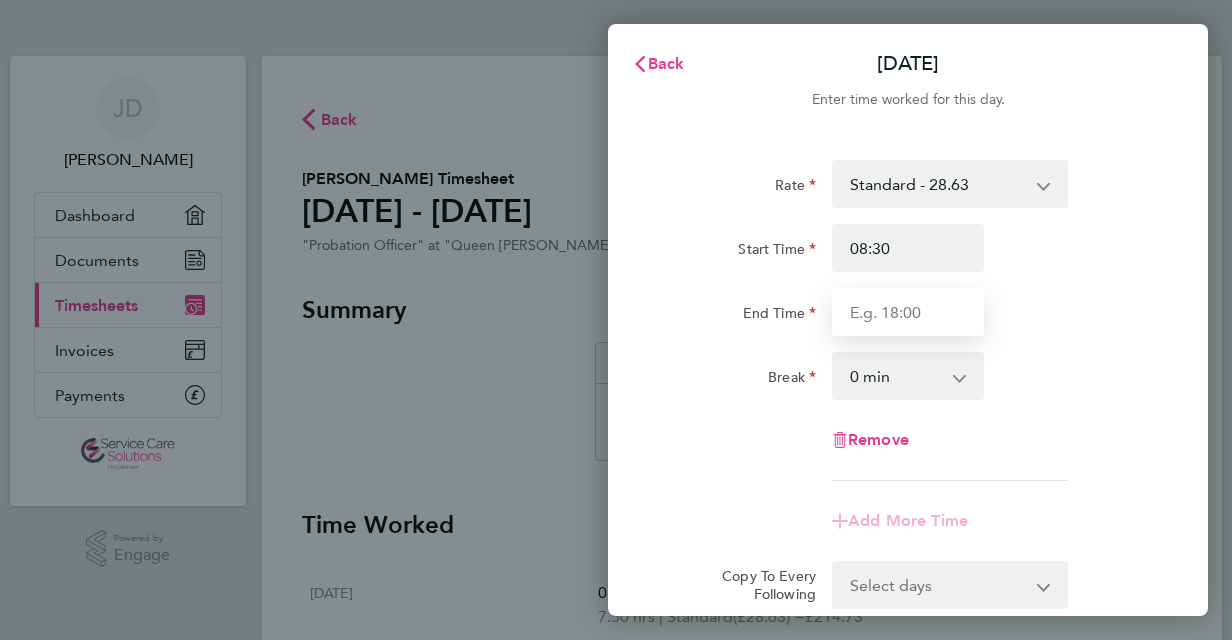 type on "16:30" 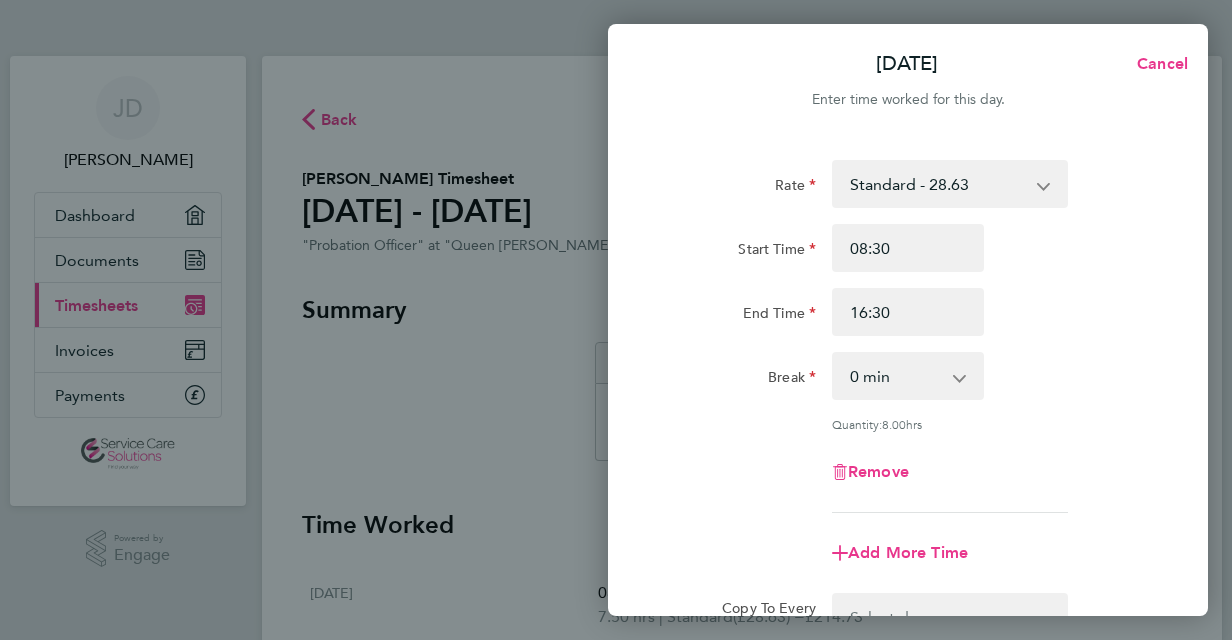 click on "0 min   15 min   30 min   45 min   60 min   75 min   90 min" at bounding box center (896, 376) 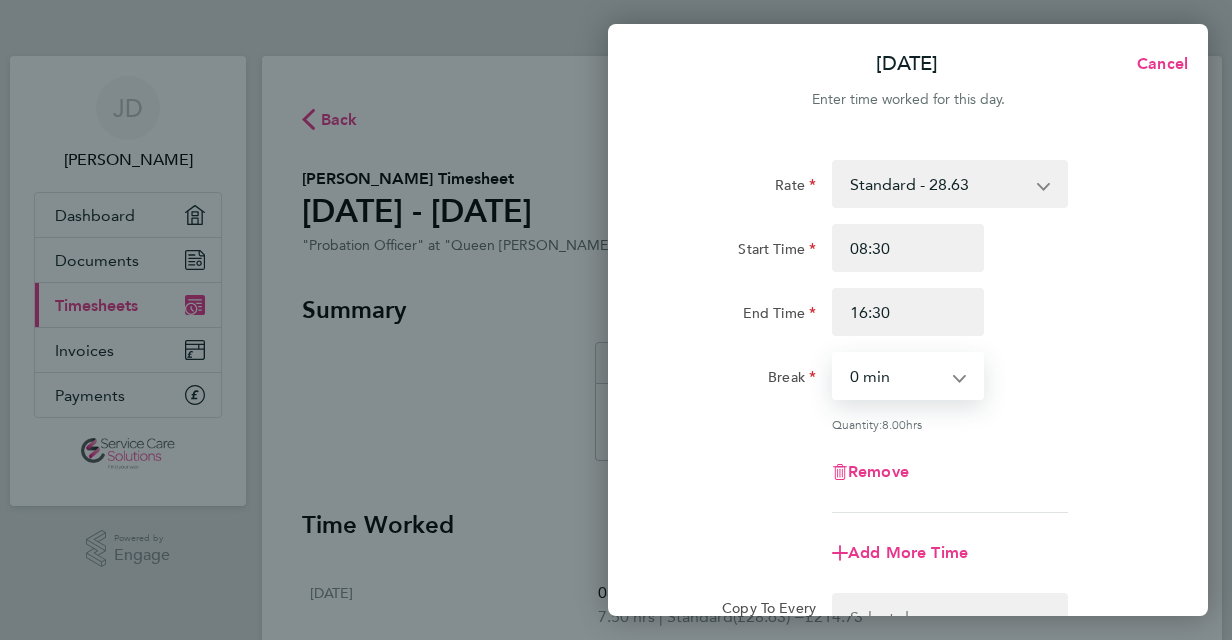 select on "30" 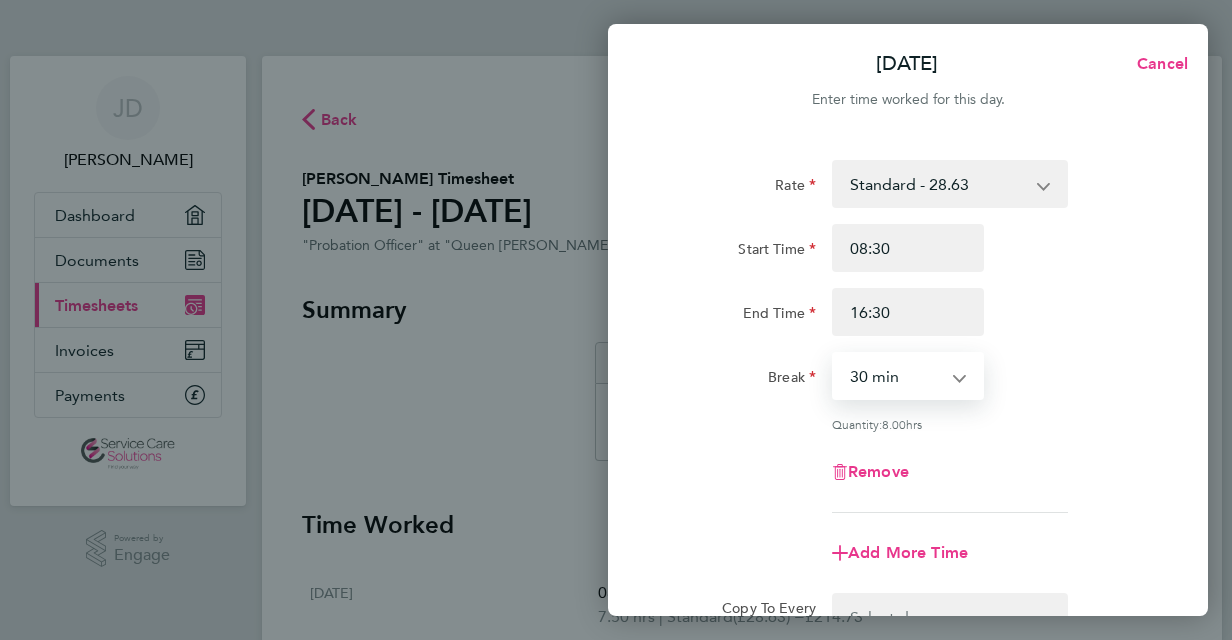click on "0 min   15 min   30 min   45 min   60 min   75 min   90 min" at bounding box center [896, 376] 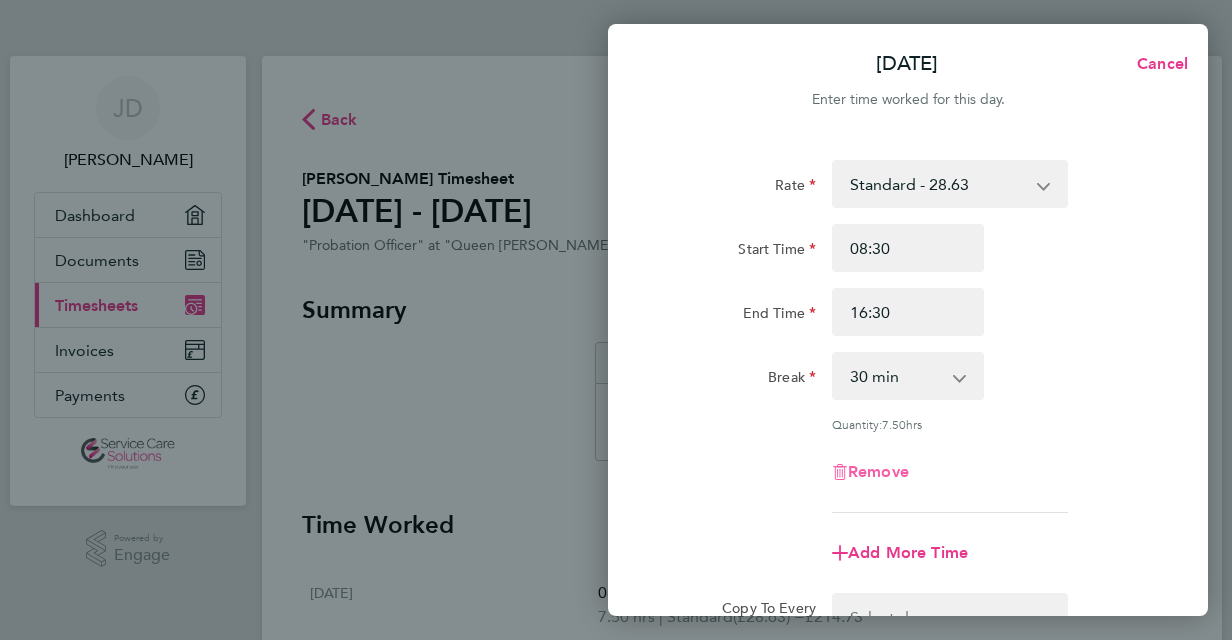 type 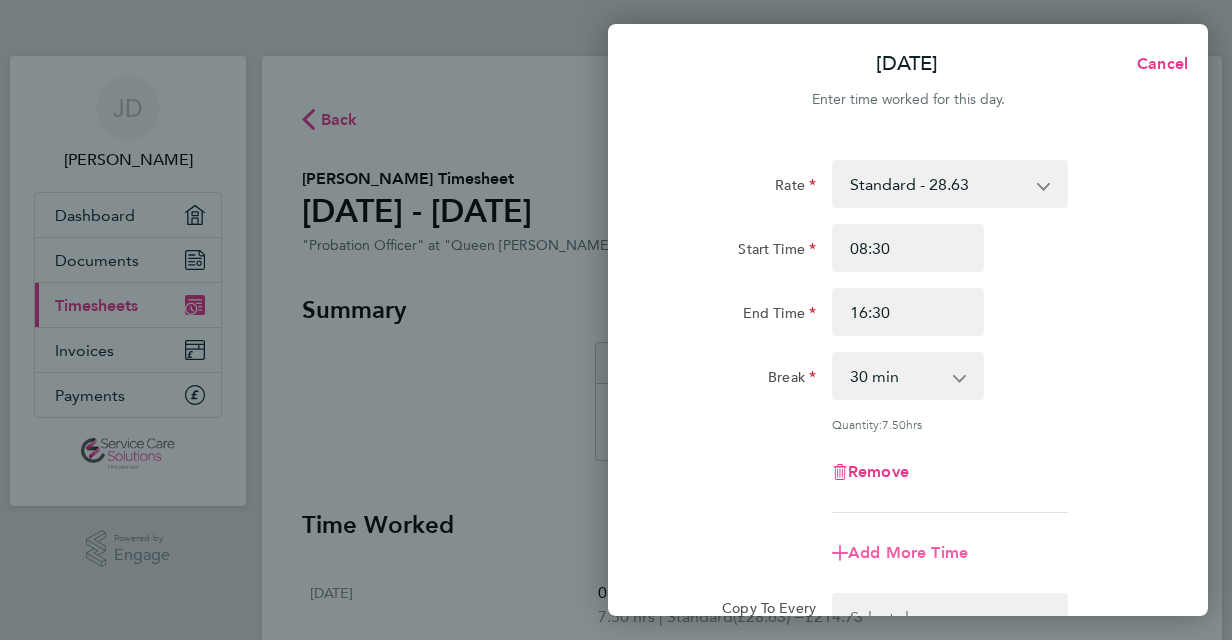 type 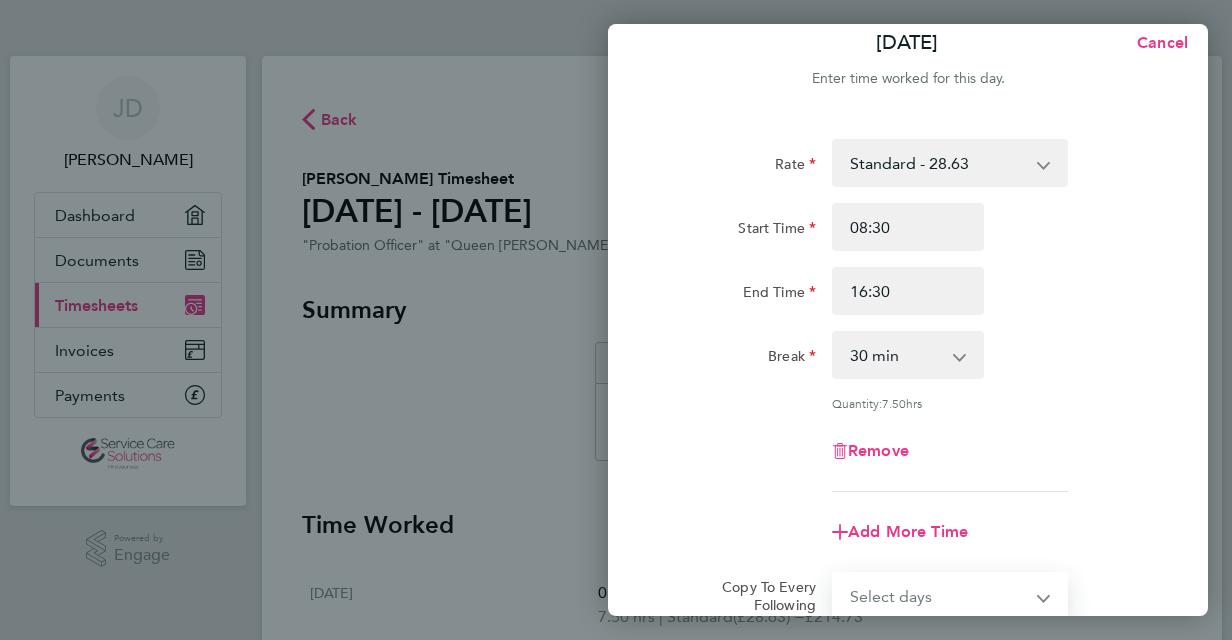 type 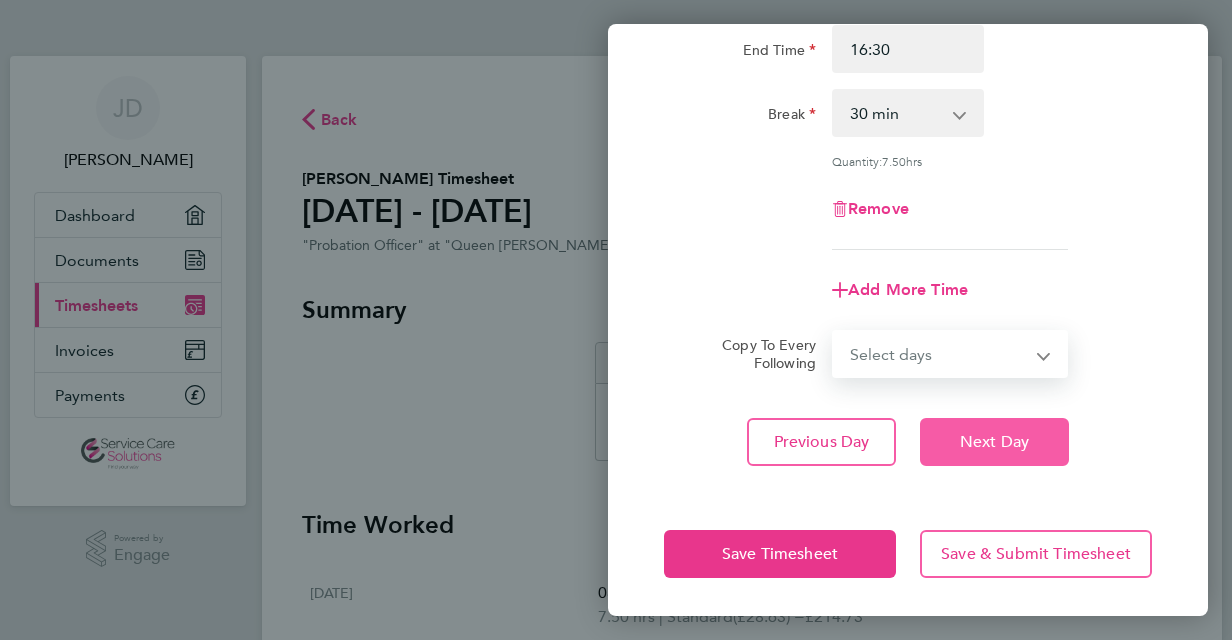 type 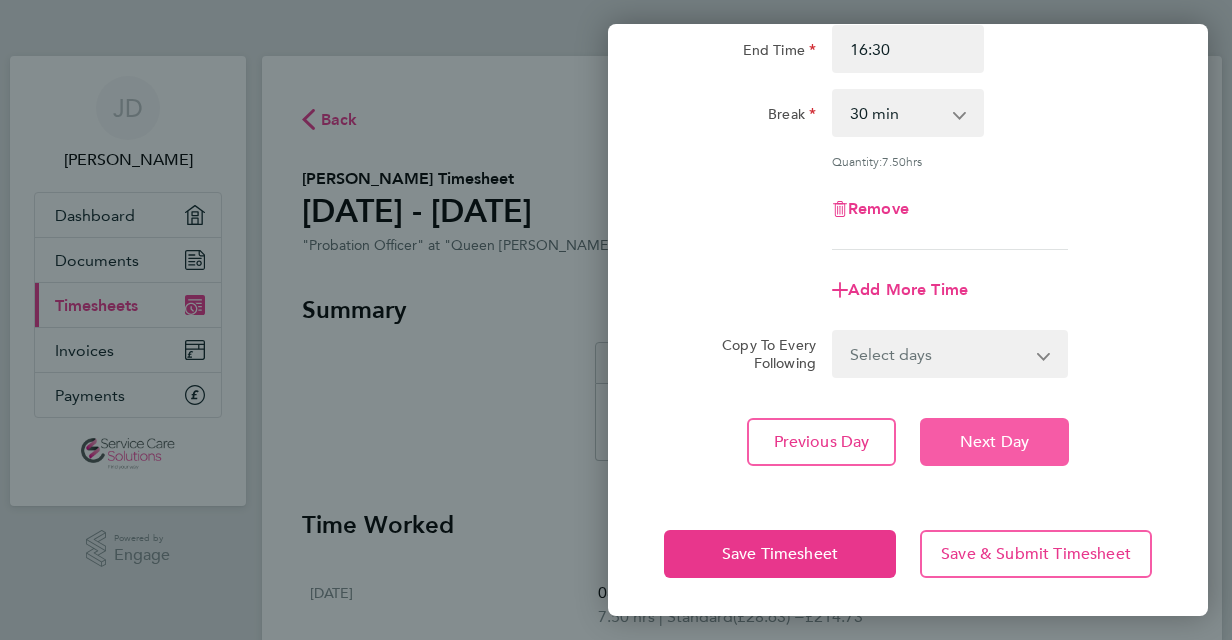click on "Next Day" 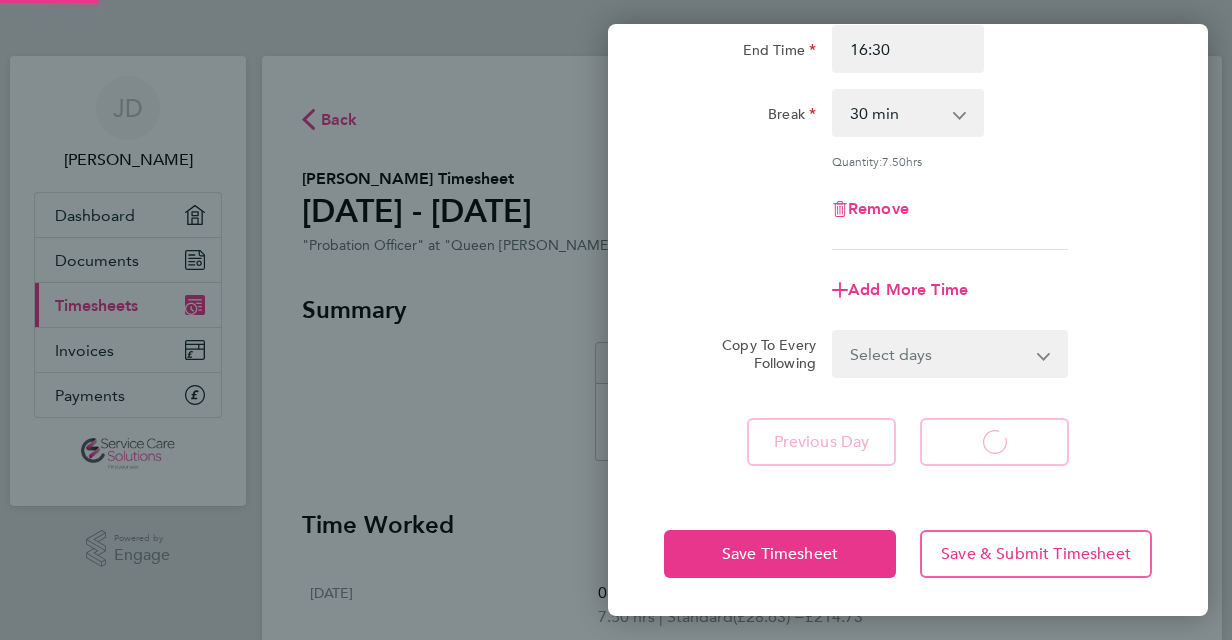 scroll, scrollTop: 232, scrollLeft: 0, axis: vertical 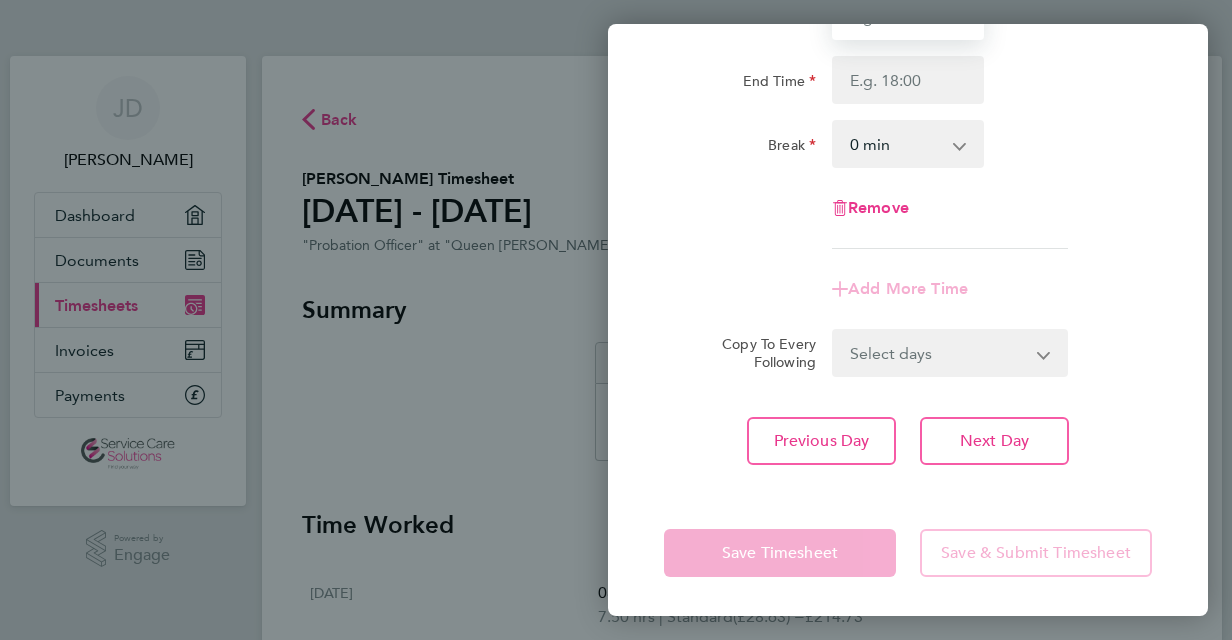 click on "Start Time" at bounding box center [908, 16] 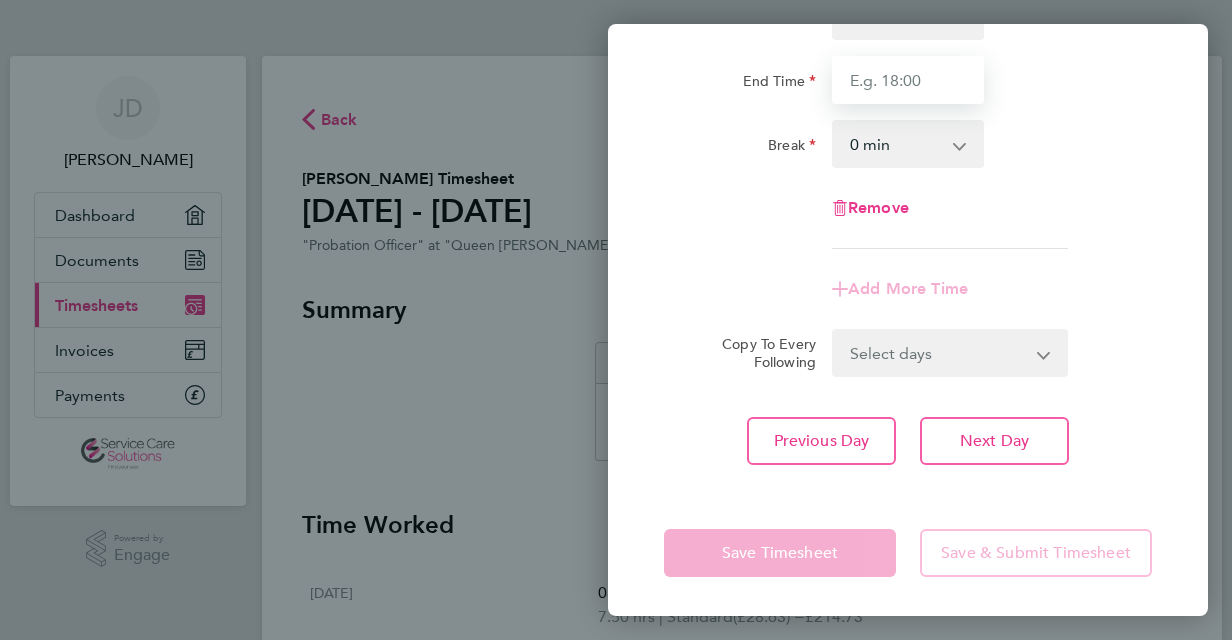 type on "16:30" 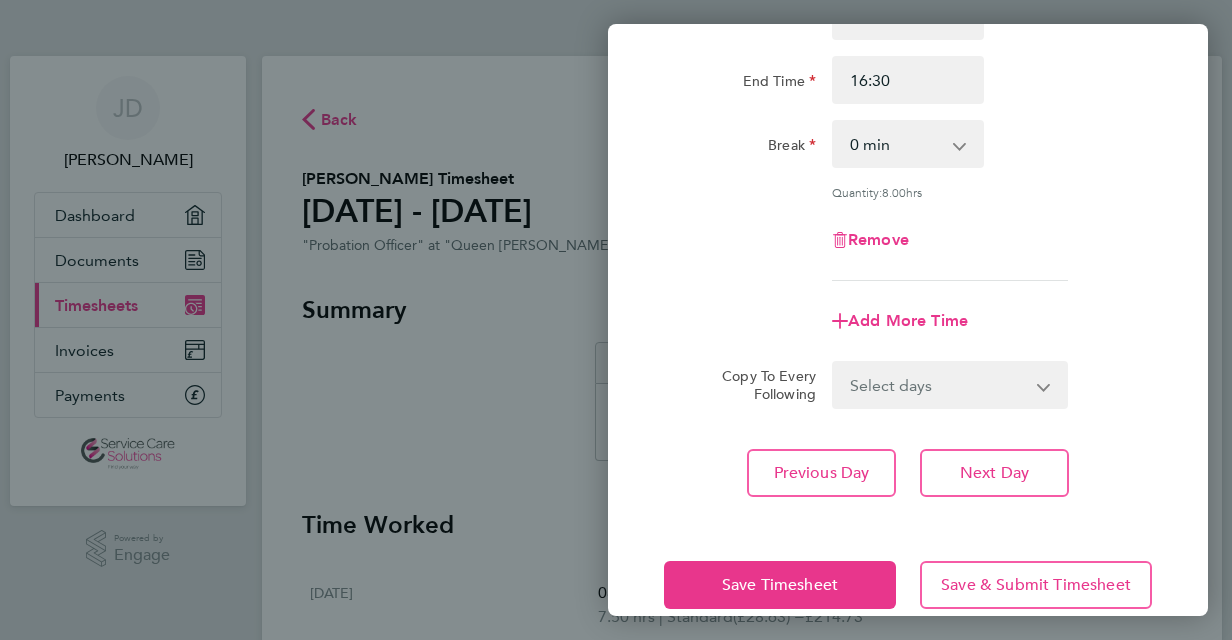 click on "0 min   15 min   30 min   45 min   60 min   75 min   90 min" at bounding box center [896, 144] 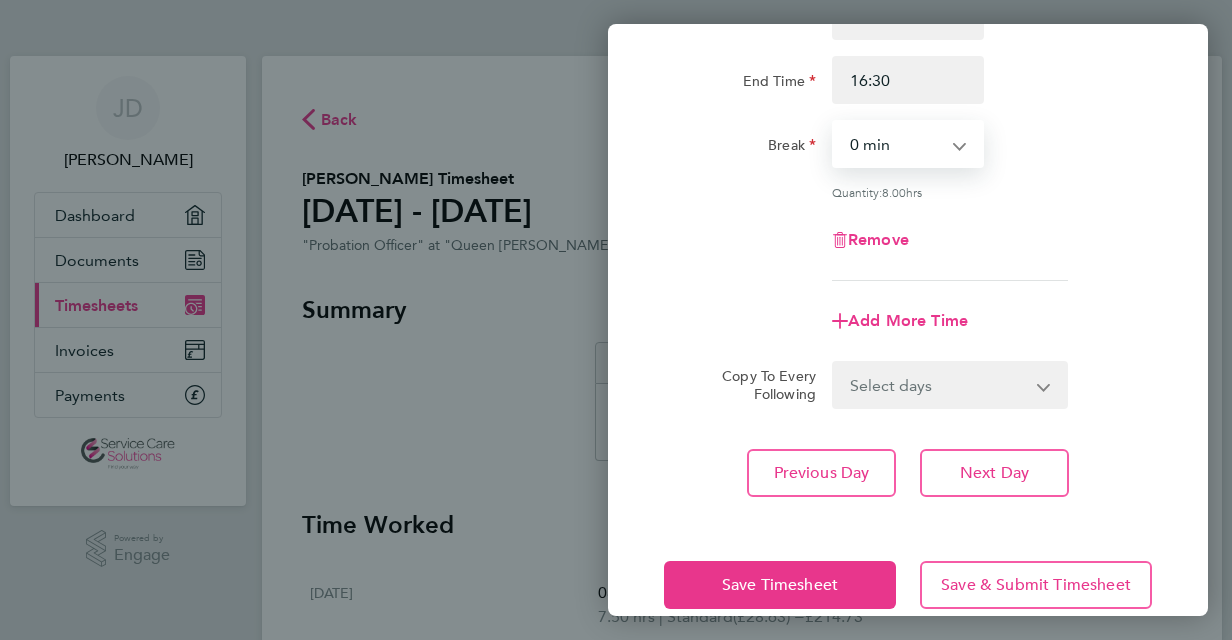 select on "30" 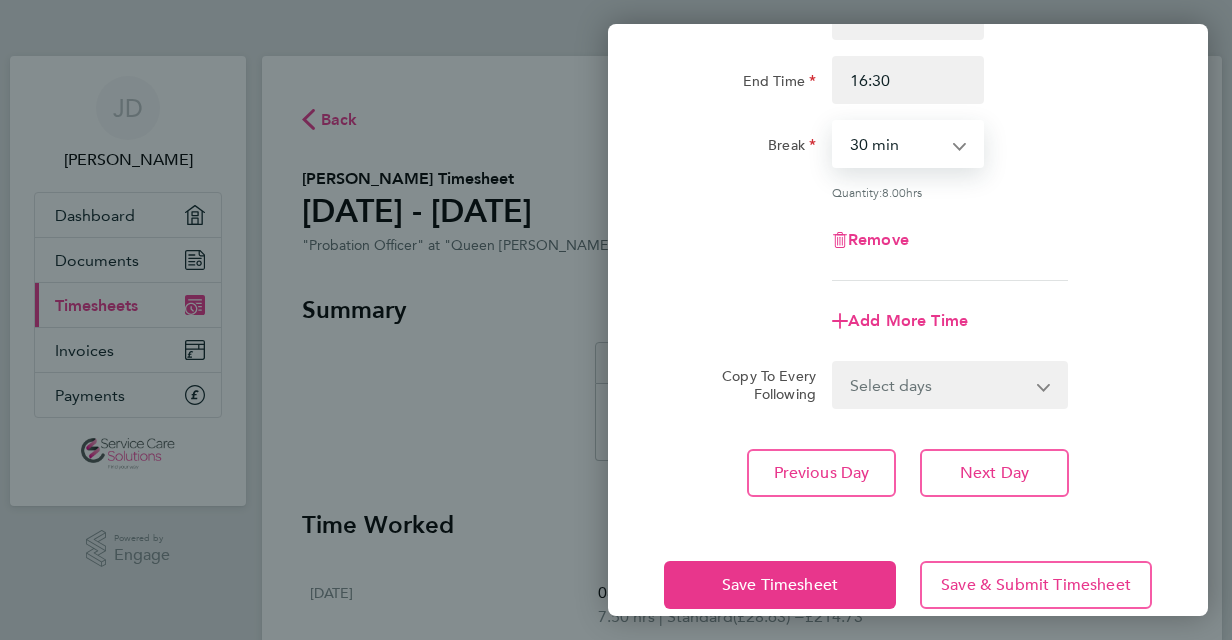 click on "0 min   15 min   30 min   45 min   60 min   75 min   90 min" at bounding box center [896, 144] 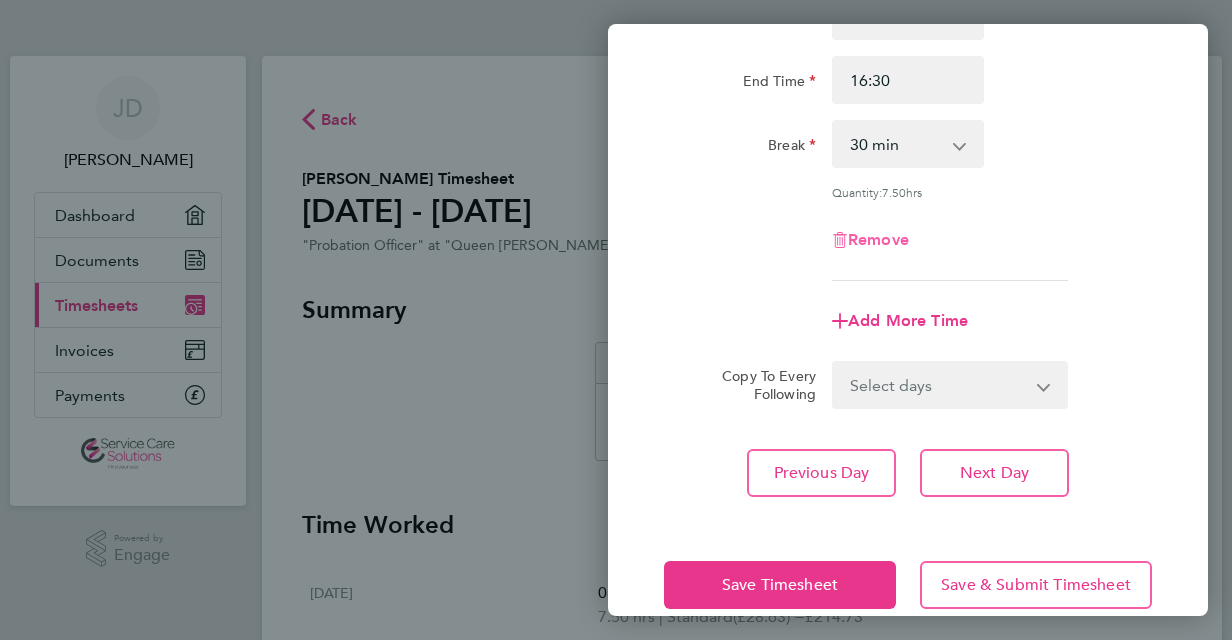type 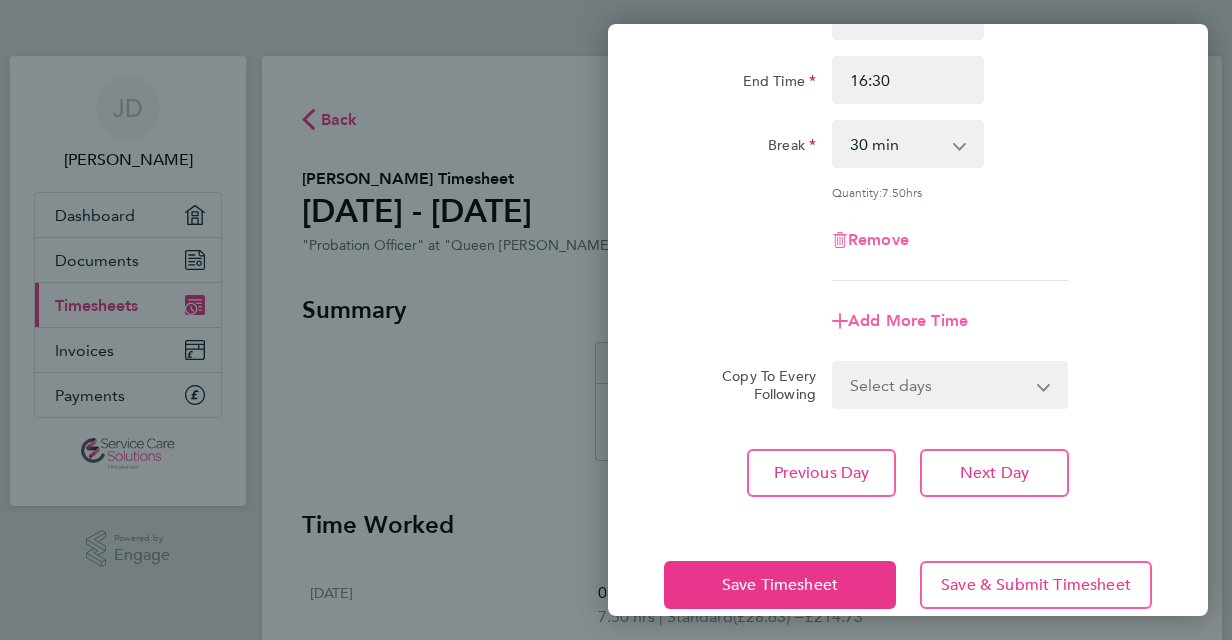 type 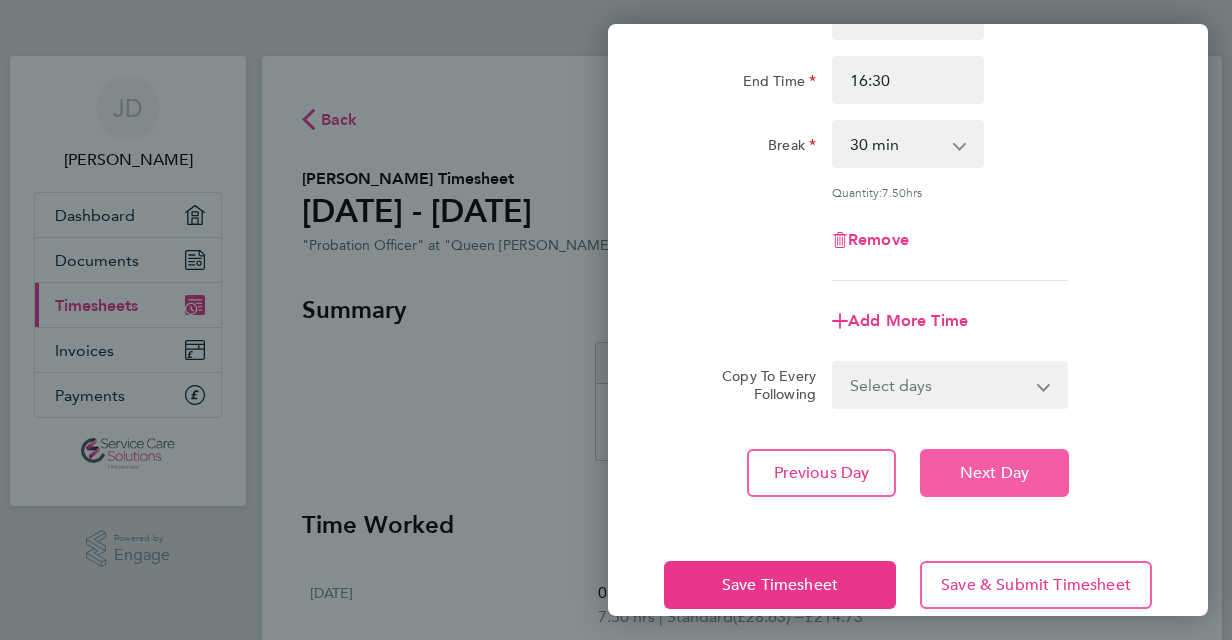click on "Next Day" 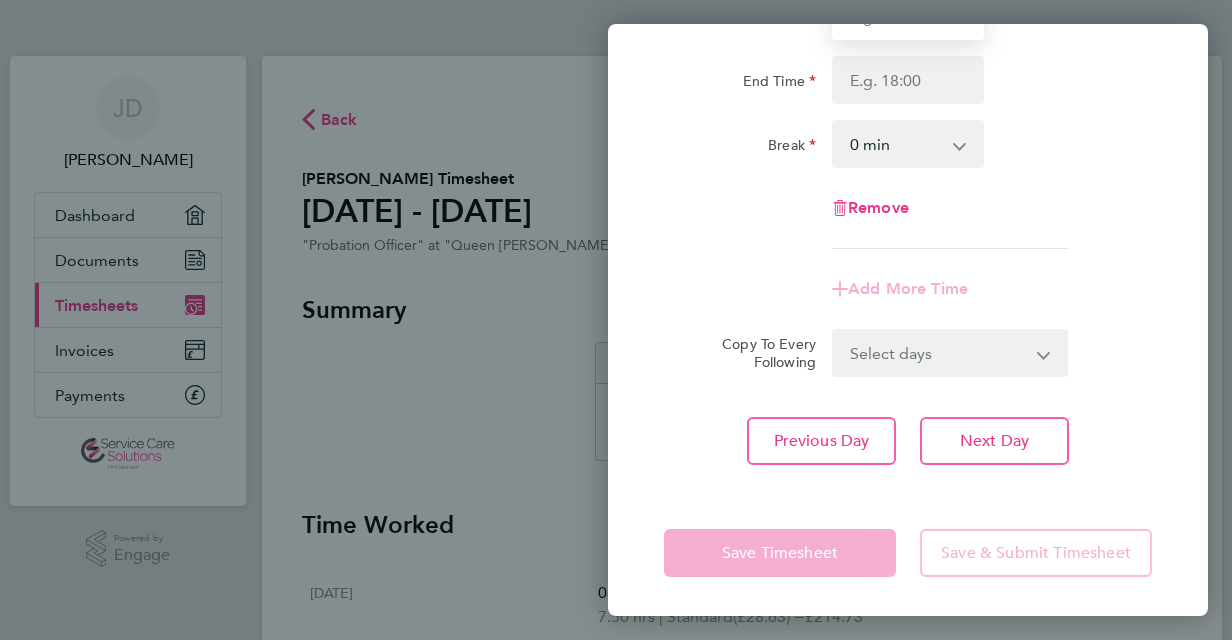 click on "Start Time" at bounding box center [908, 16] 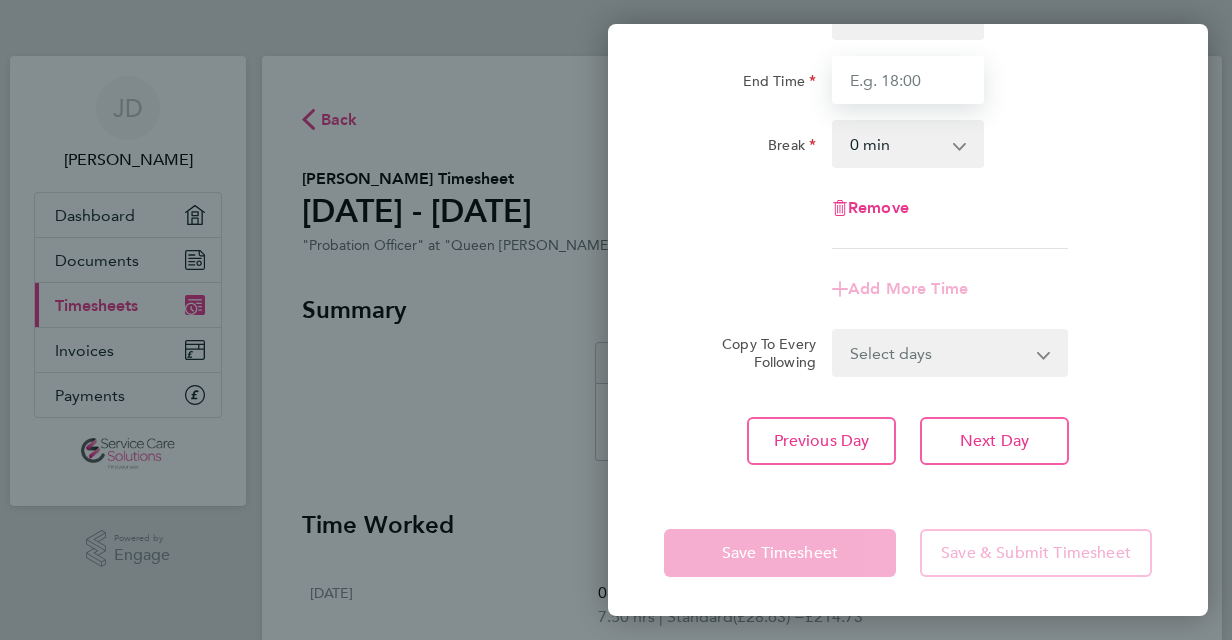 type on "16:30" 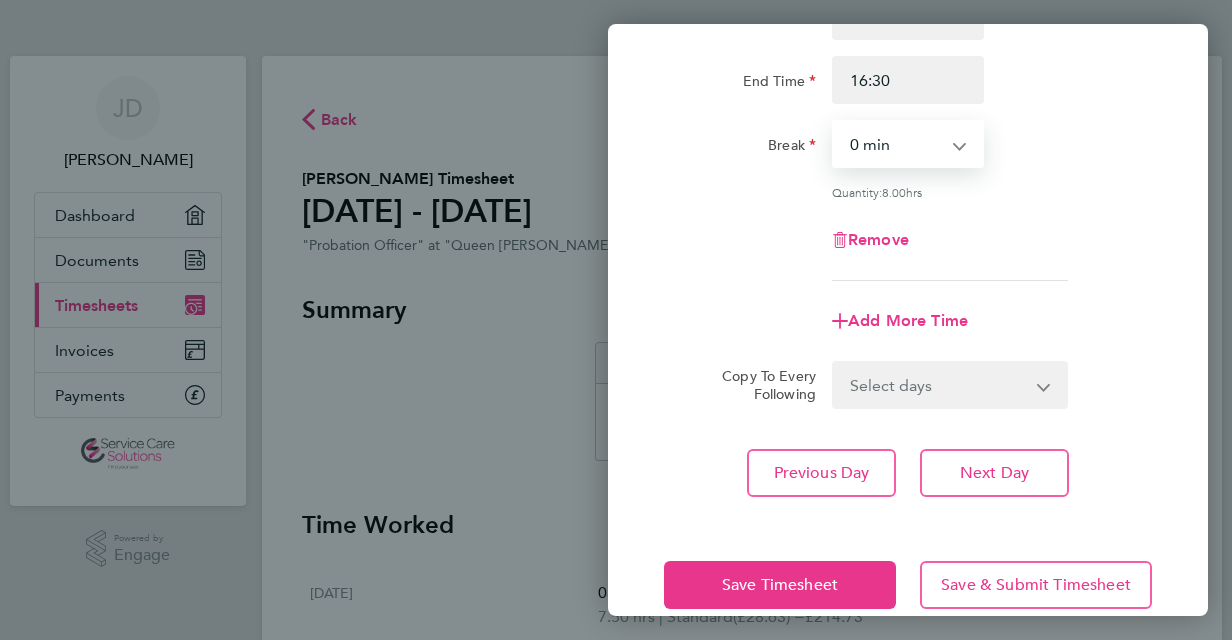 click on "0 min   15 min   30 min   45 min   60 min   75 min   90 min" at bounding box center (896, 144) 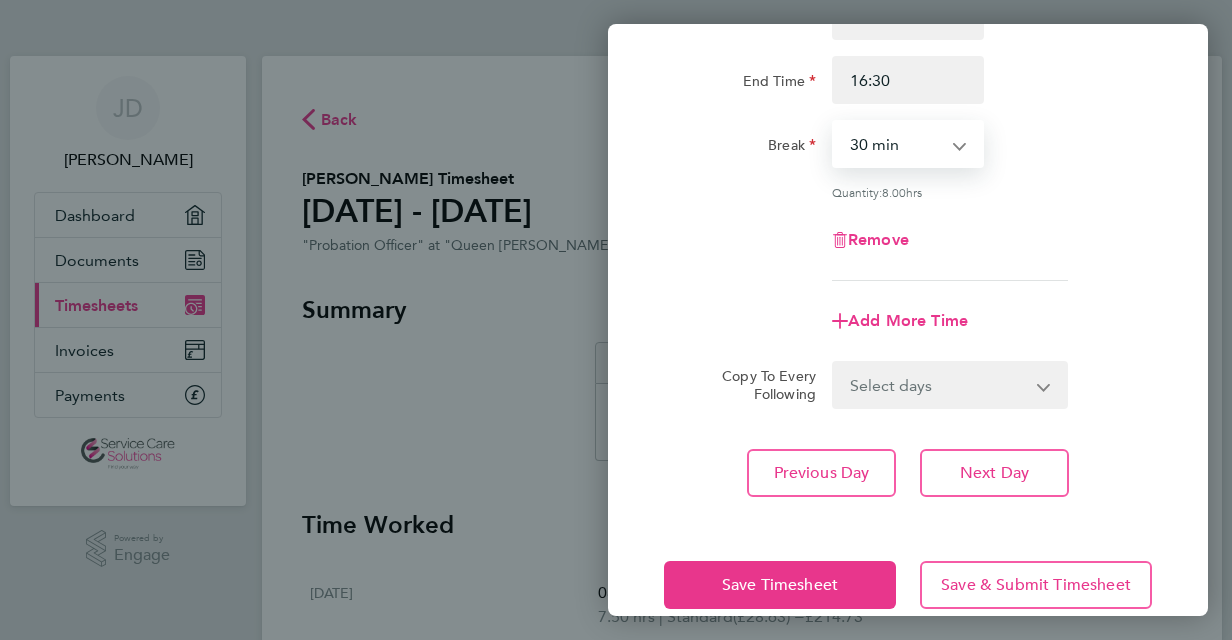 click on "0 min   15 min   30 min   45 min   60 min   75 min   90 min" at bounding box center (896, 144) 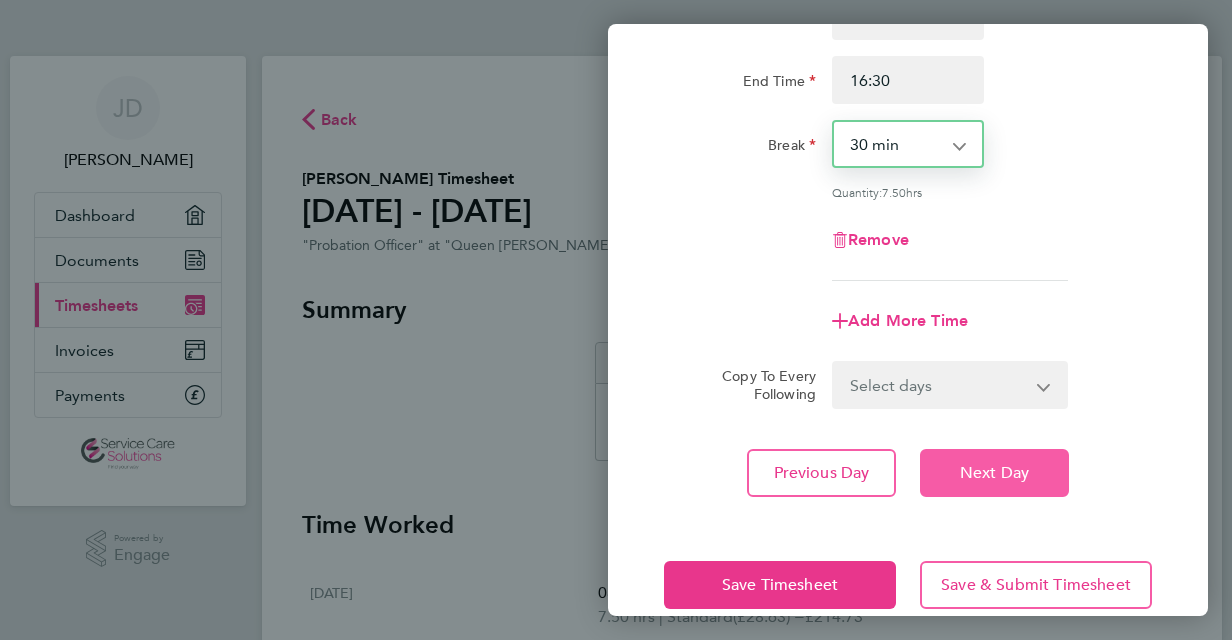 click on "Next Day" 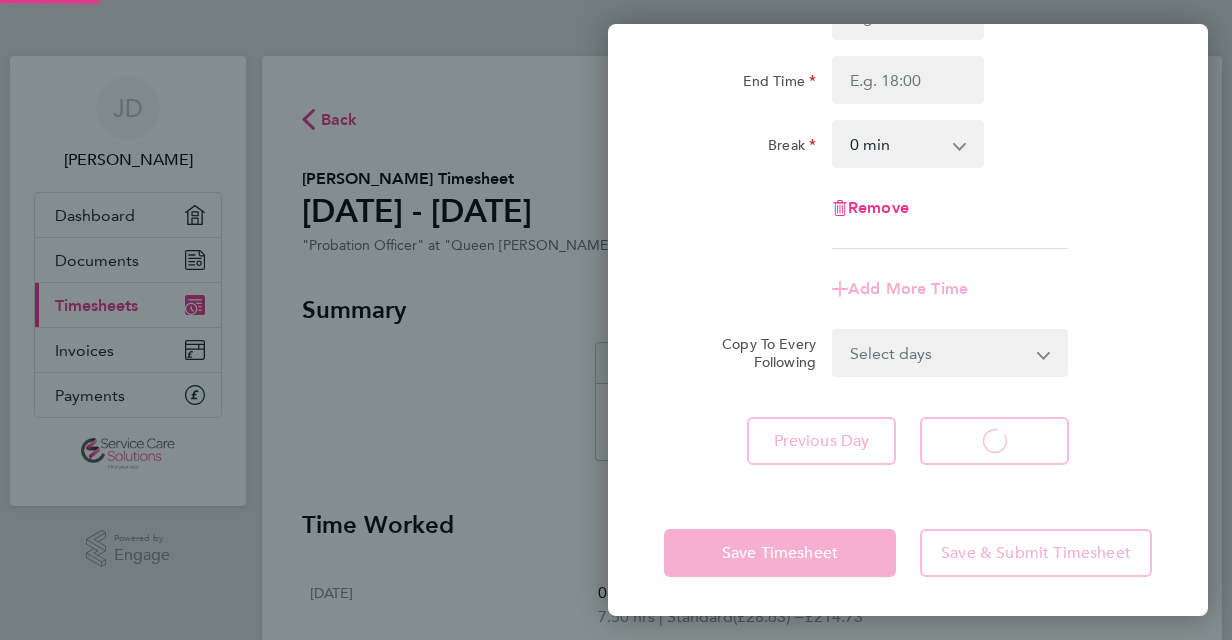 scroll, scrollTop: 0, scrollLeft: 0, axis: both 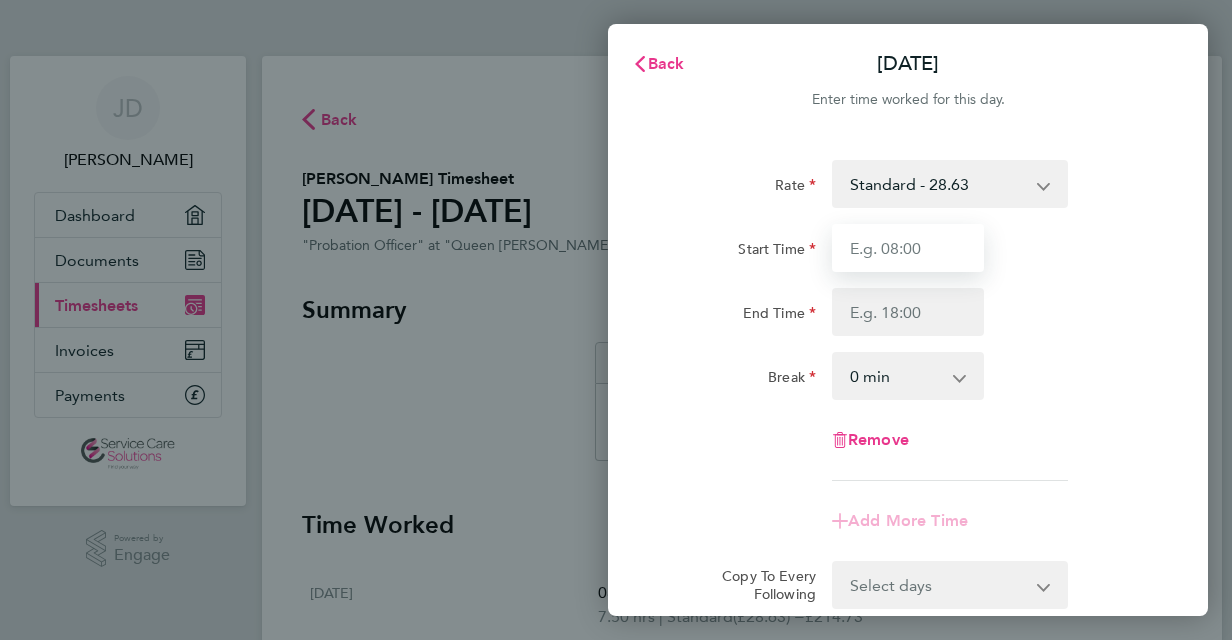 click on "Start Time" at bounding box center [908, 248] 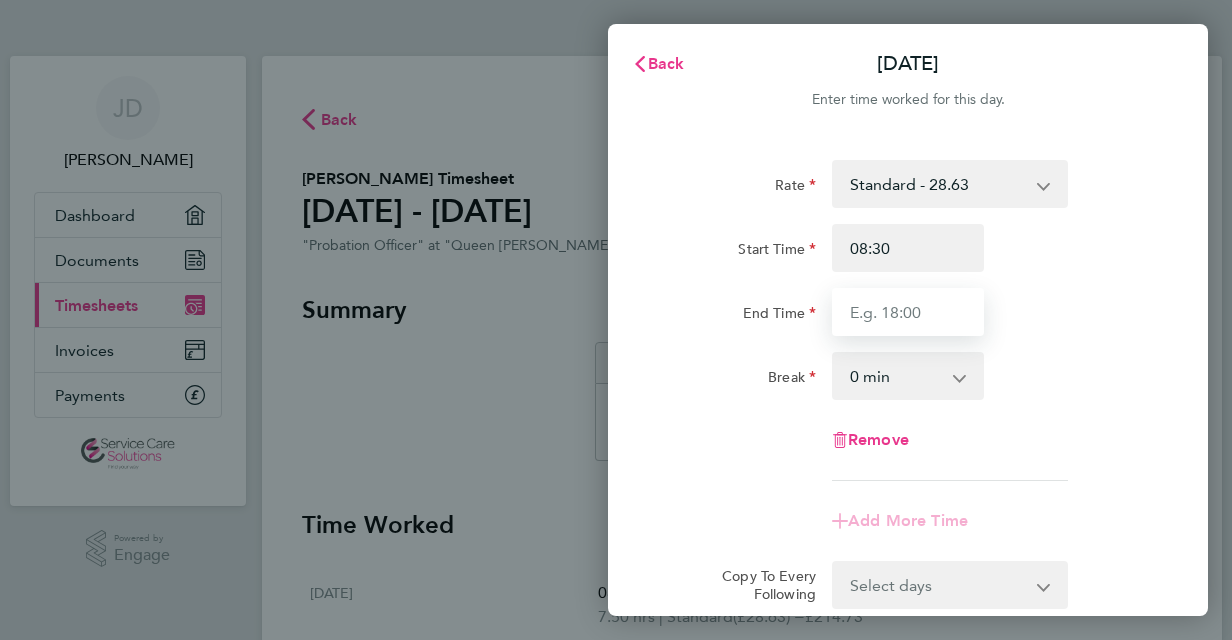 type on "16:30" 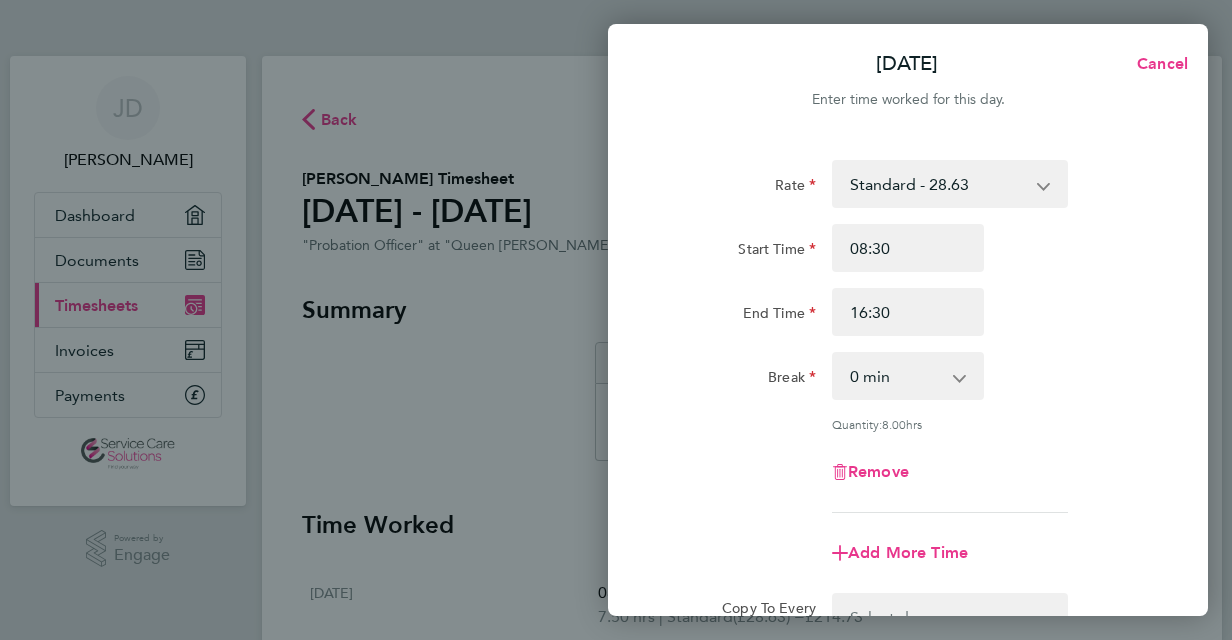 click on "0 min   15 min   30 min   45 min   60 min   75 min   90 min" at bounding box center (896, 376) 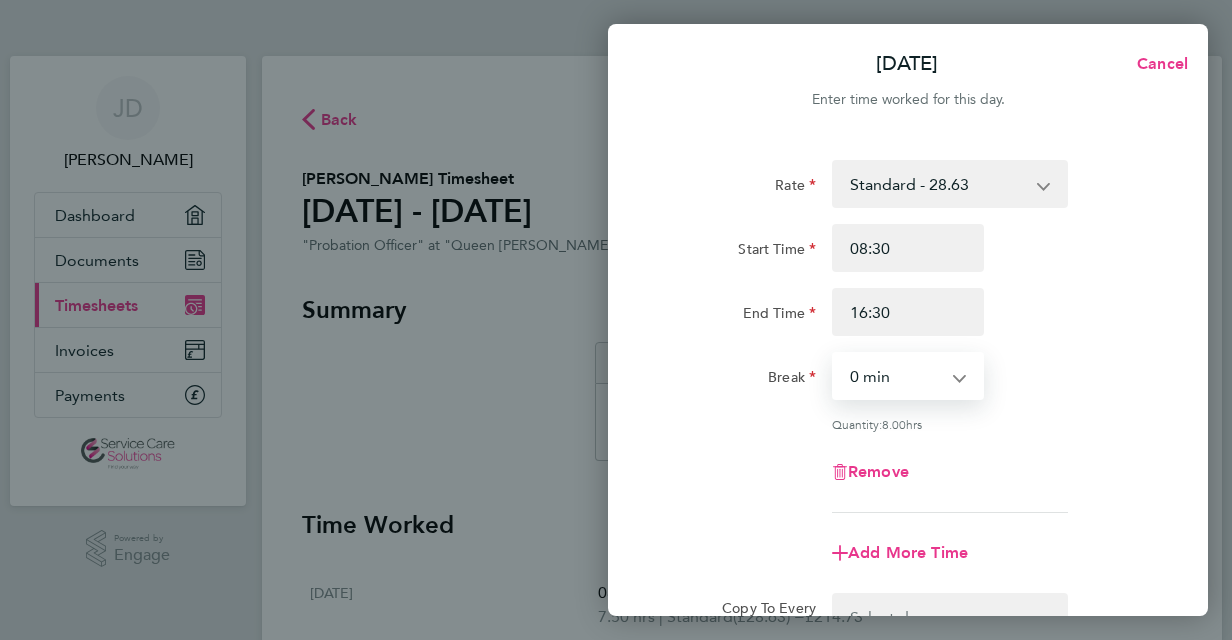 select on "30" 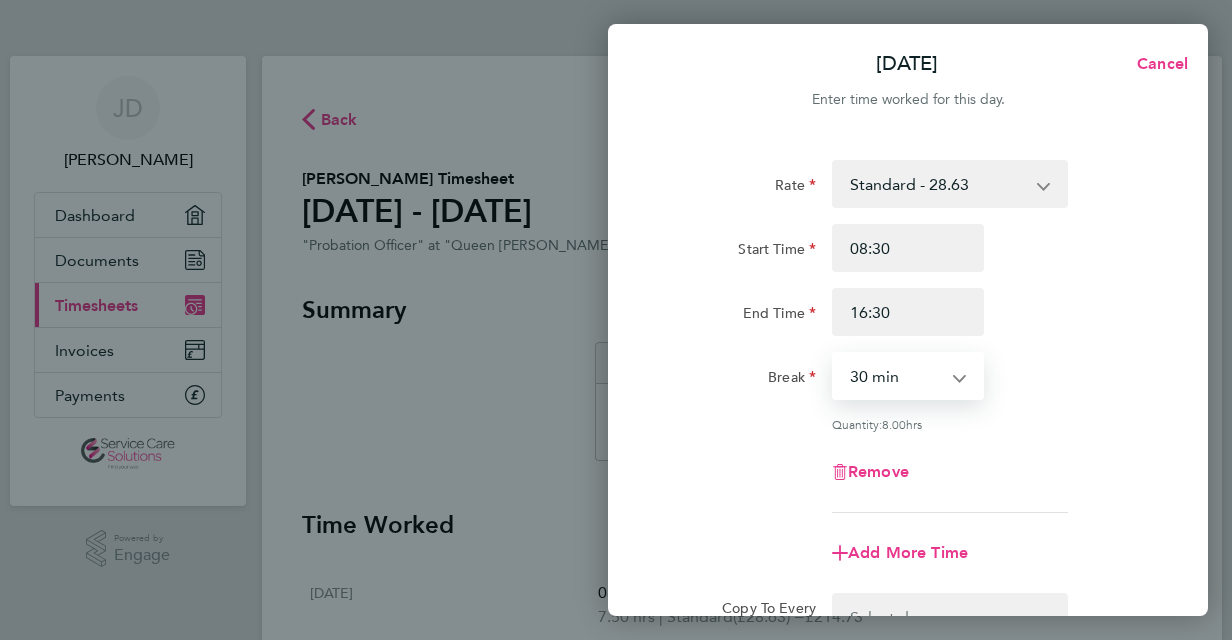 click on "0 min   15 min   30 min   45 min   60 min   75 min   90 min" at bounding box center [896, 376] 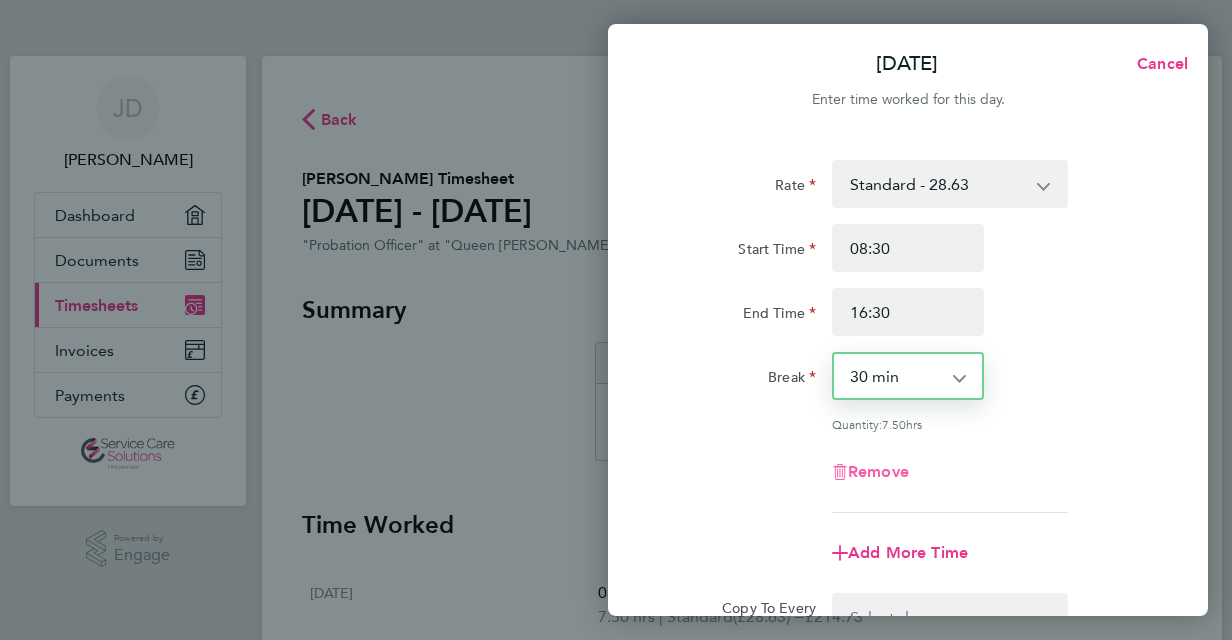 type 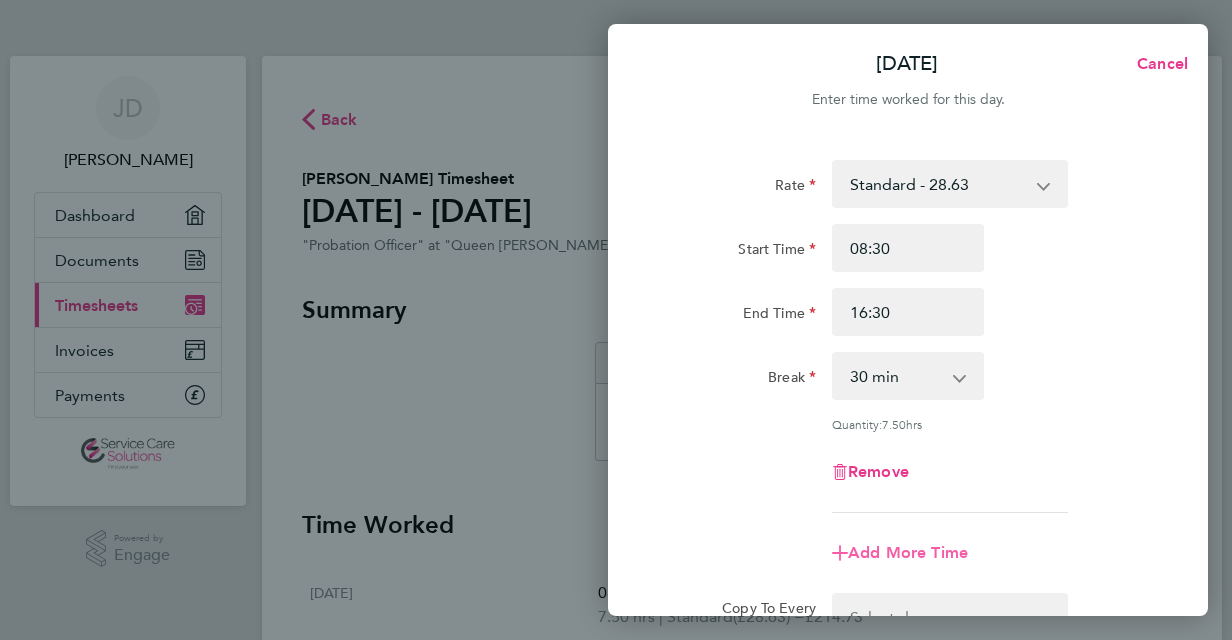 type 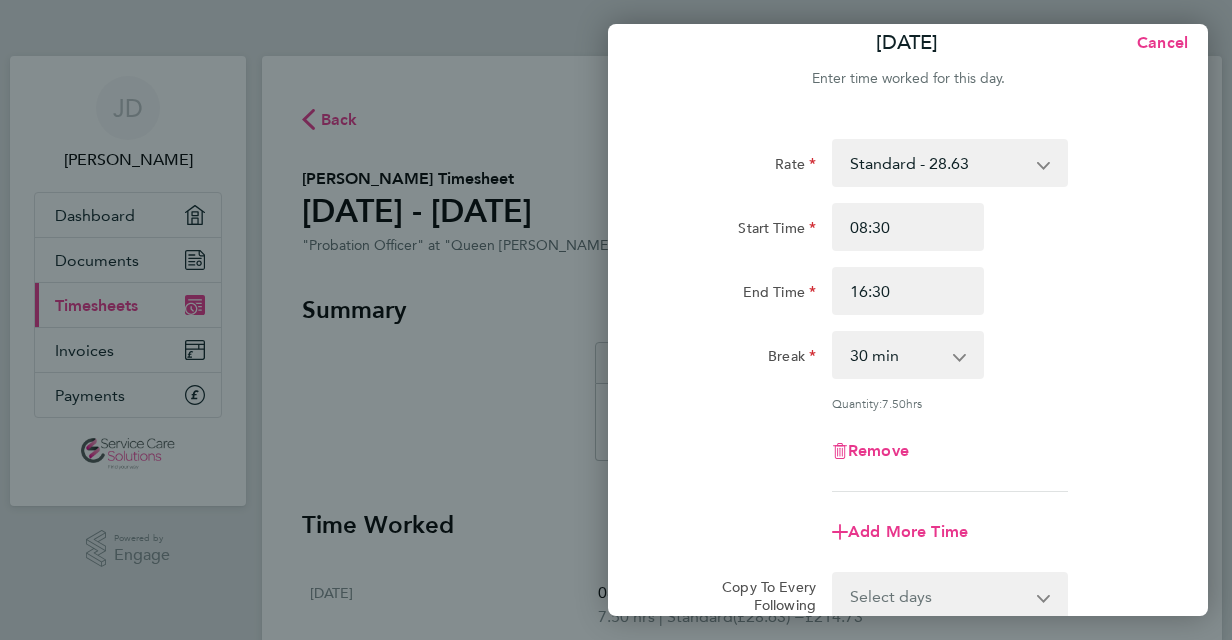 scroll, scrollTop: 263, scrollLeft: 0, axis: vertical 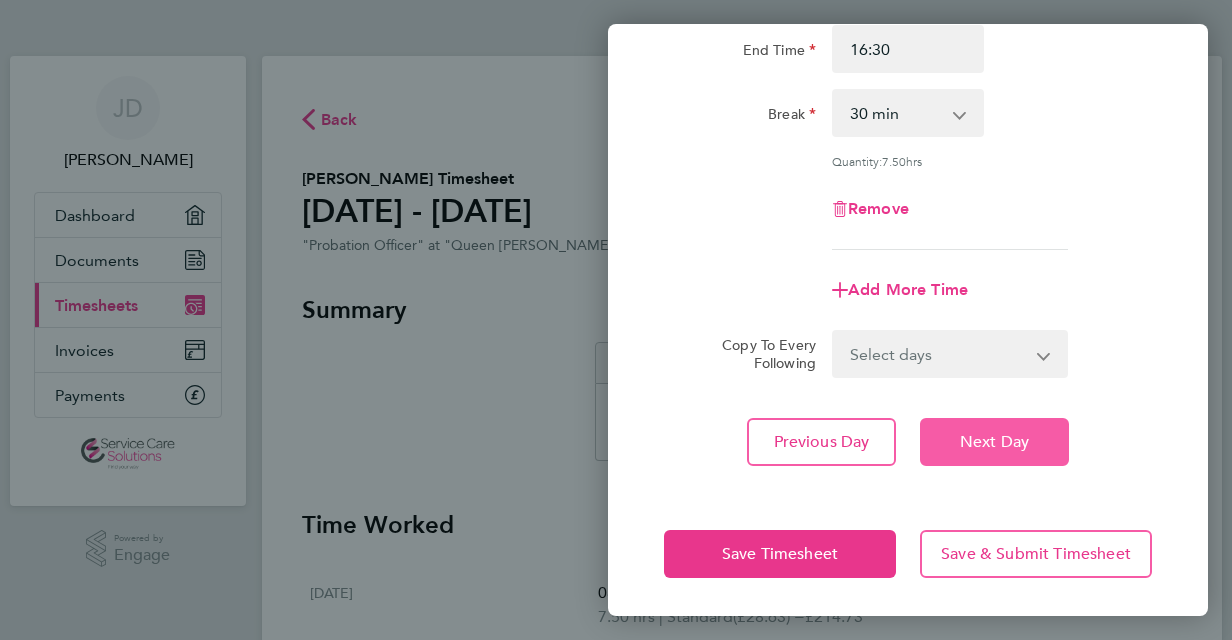 click on "Next Day" 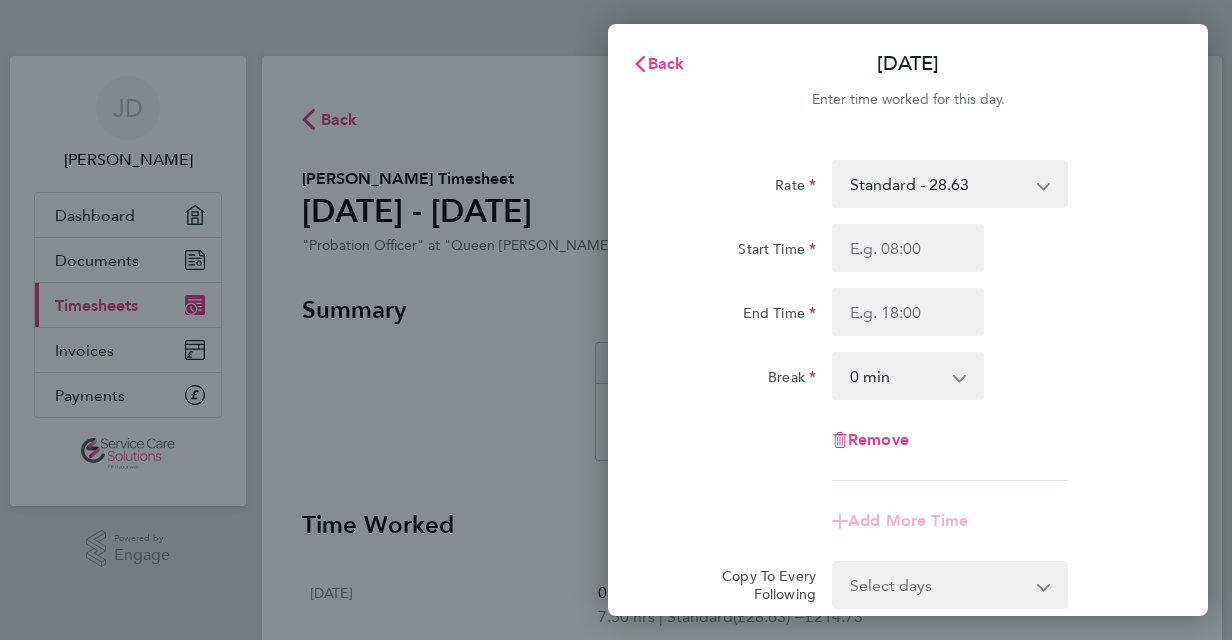 scroll, scrollTop: 0, scrollLeft: 0, axis: both 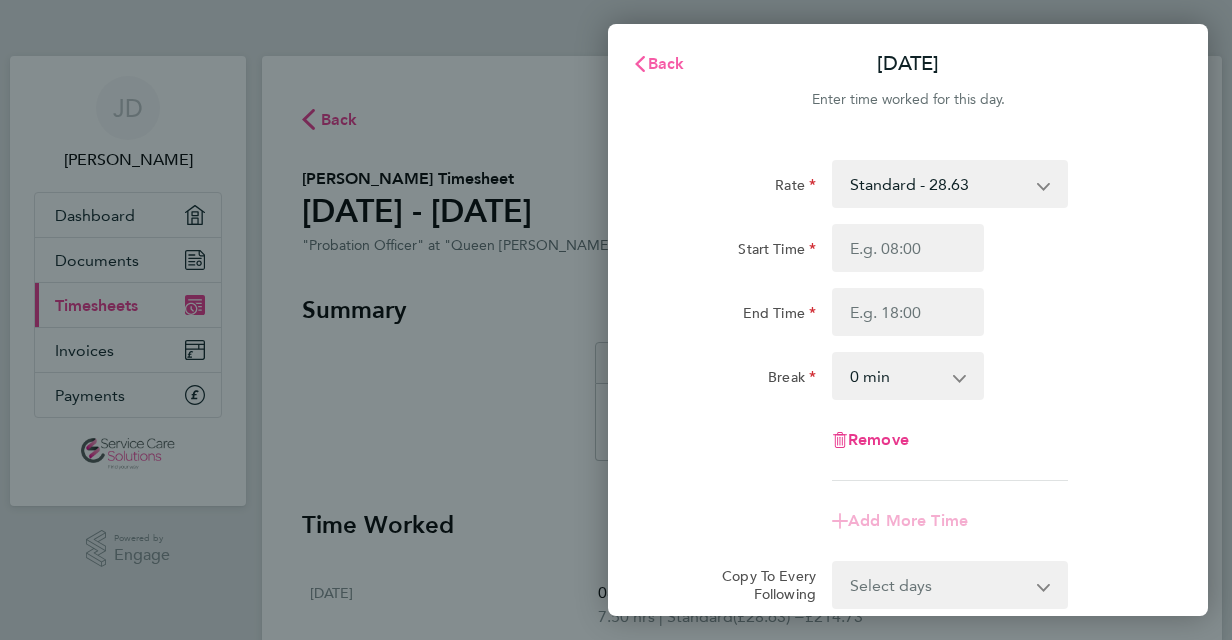 click on "Back" 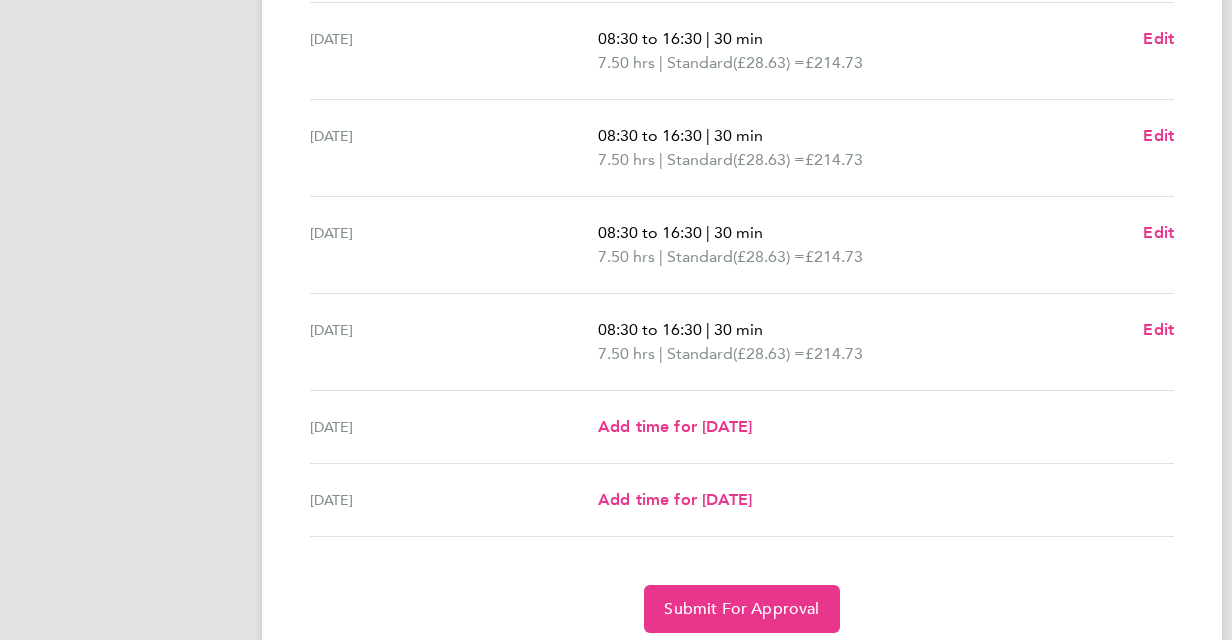 scroll, scrollTop: 702, scrollLeft: 0, axis: vertical 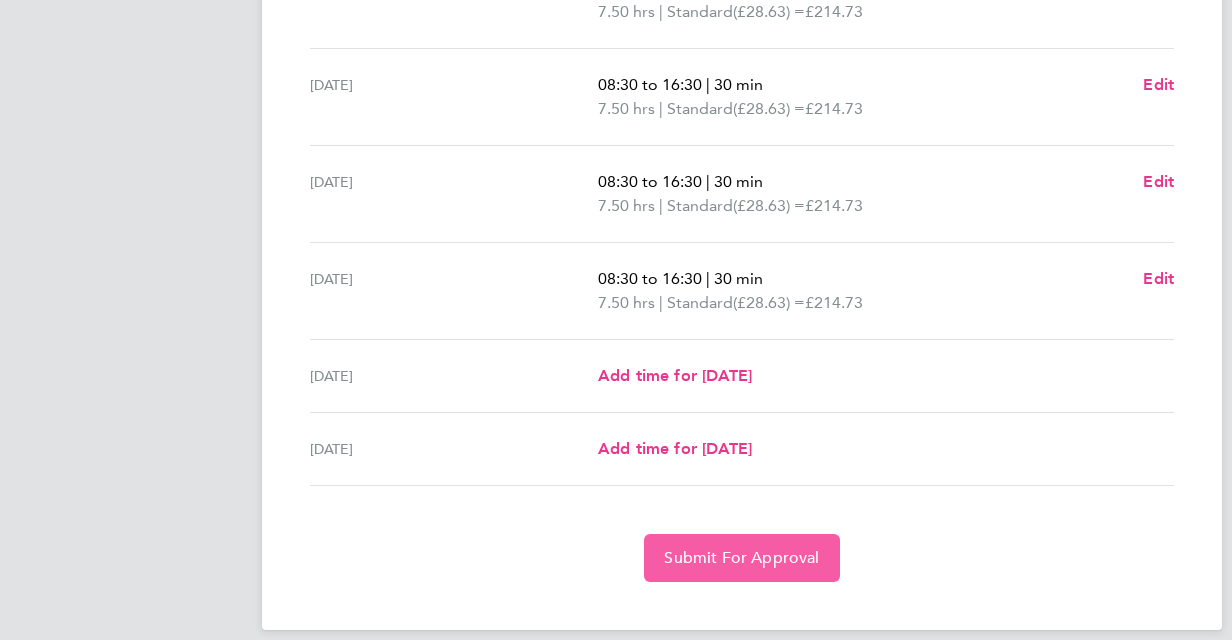 click on "Submit For Approval" 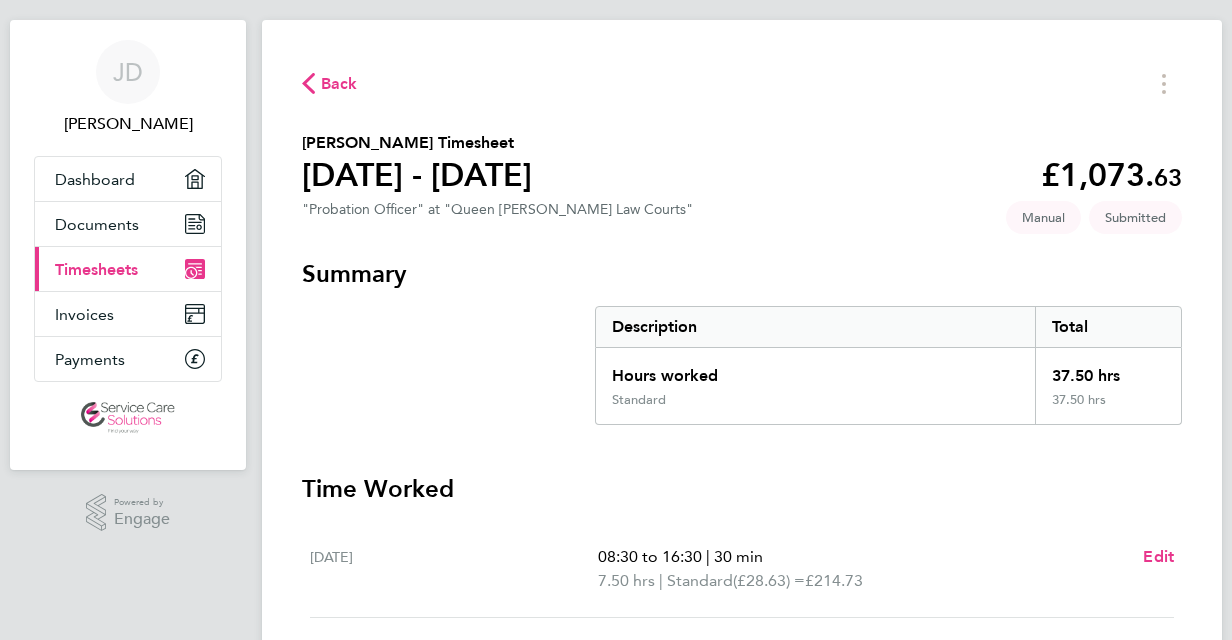 scroll, scrollTop: 0, scrollLeft: 0, axis: both 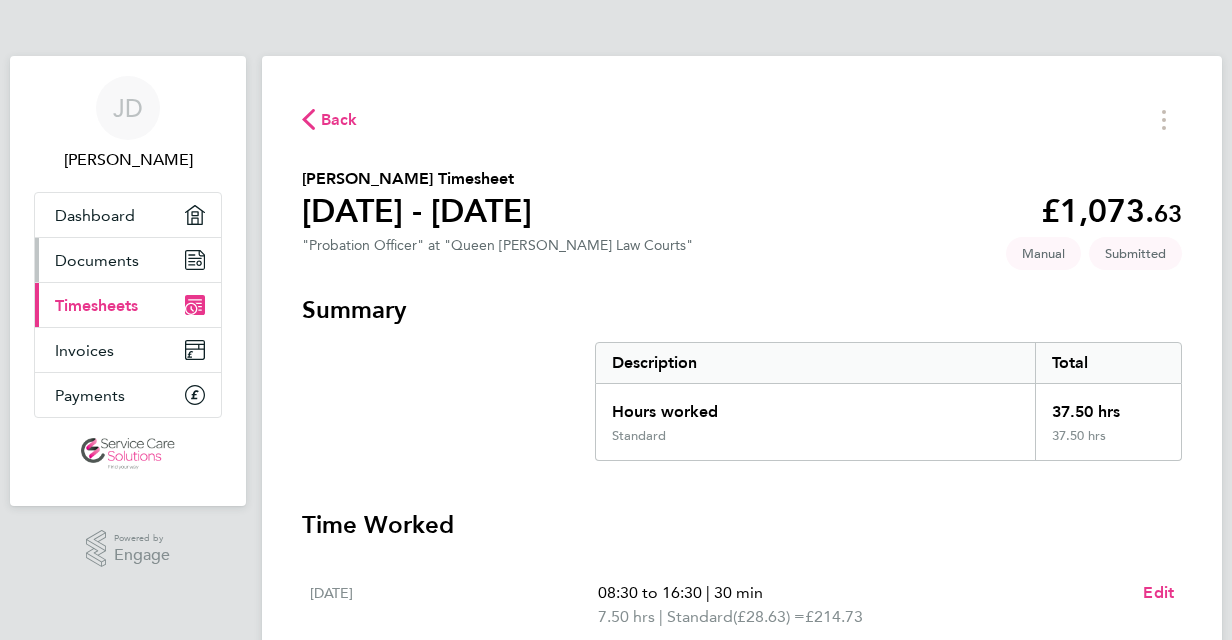 click on "Documents" at bounding box center [97, 260] 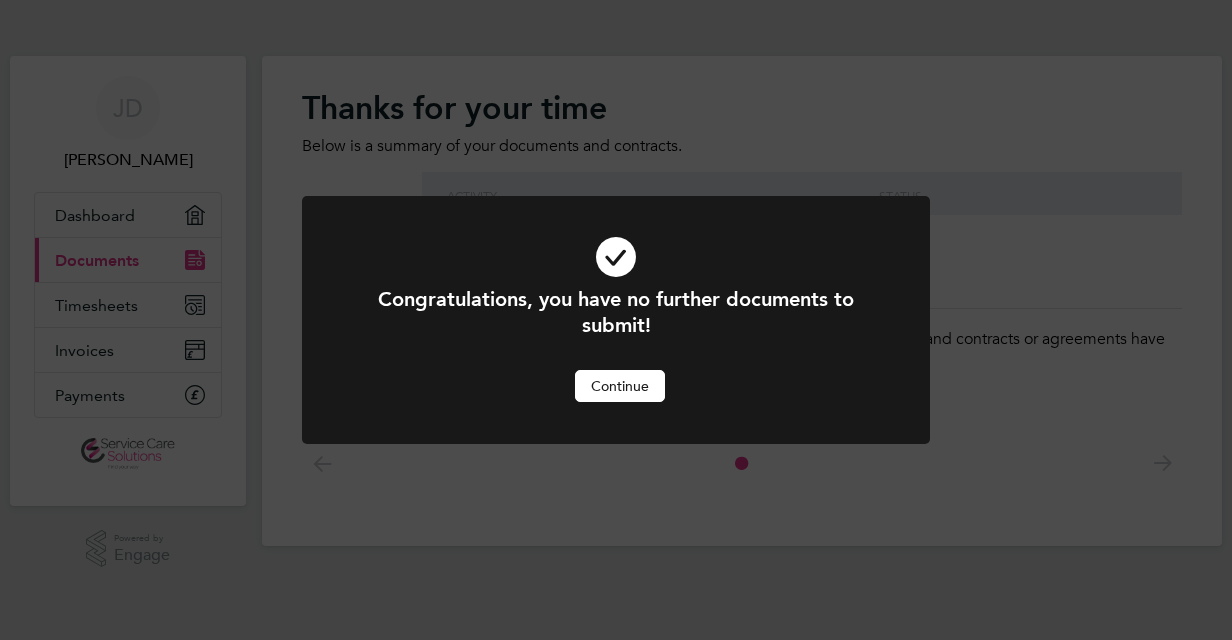 click on "Continue" at bounding box center [620, 386] 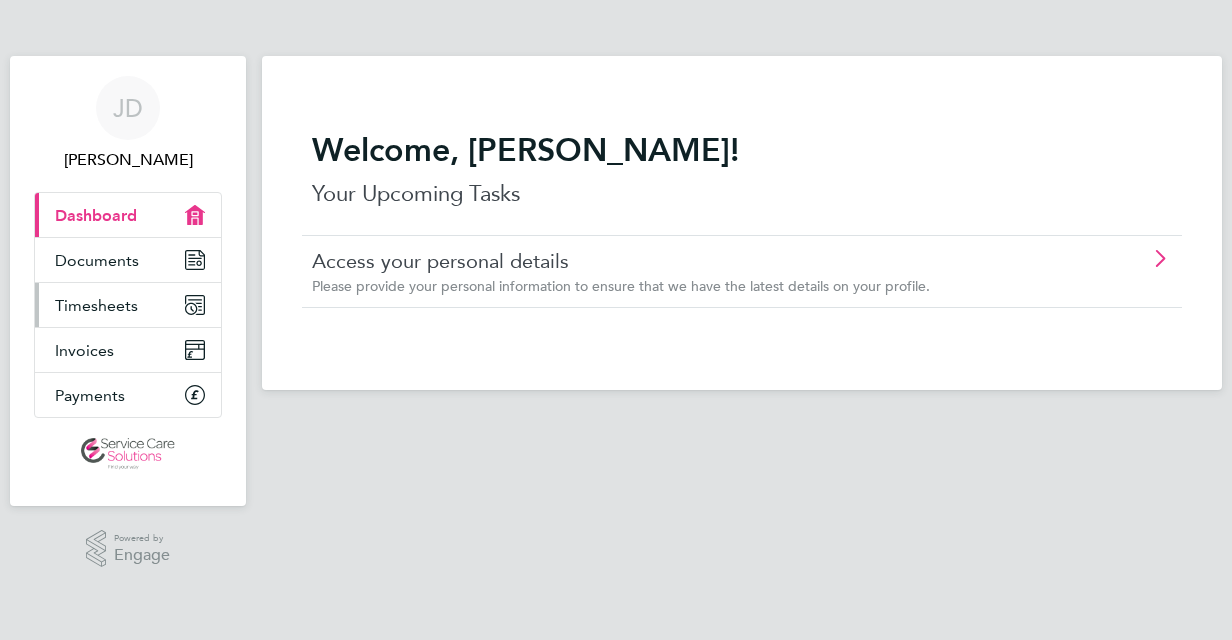 click on "Timesheets" at bounding box center [96, 305] 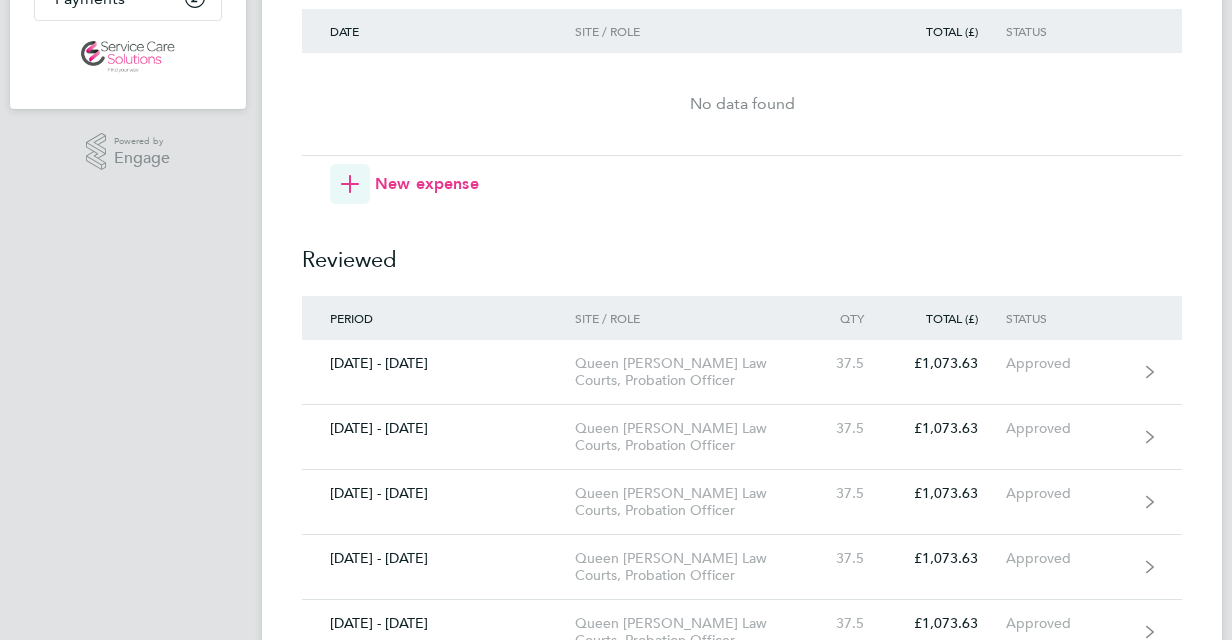 scroll, scrollTop: 413, scrollLeft: 0, axis: vertical 